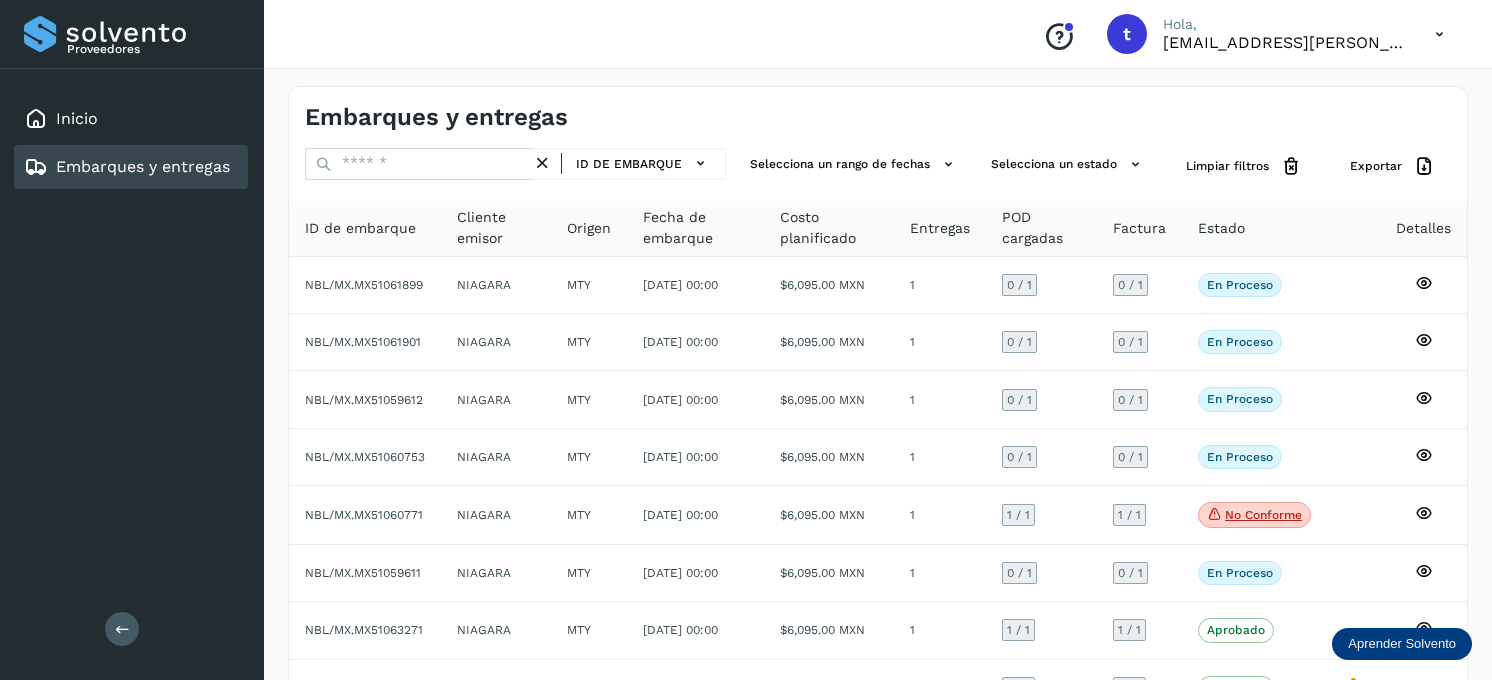 scroll, scrollTop: 0, scrollLeft: 0, axis: both 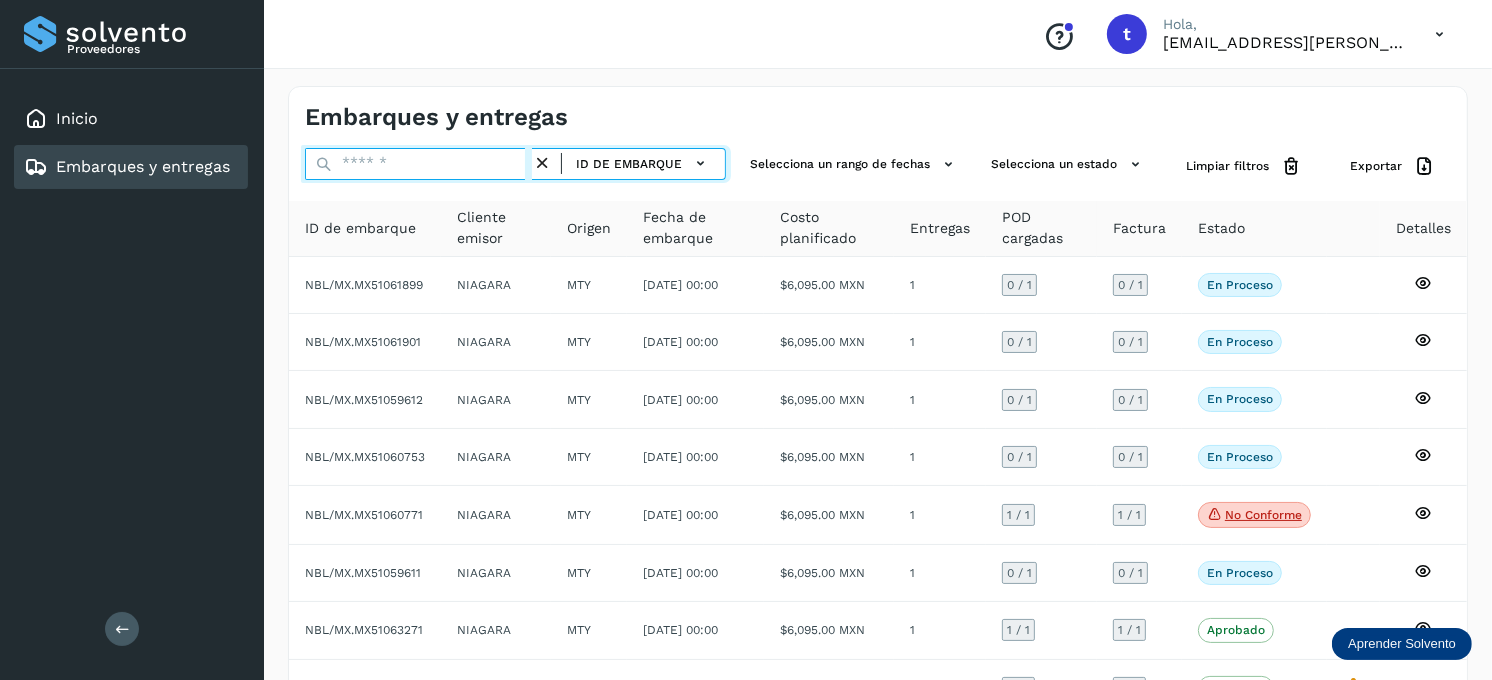 click at bounding box center (418, 164) 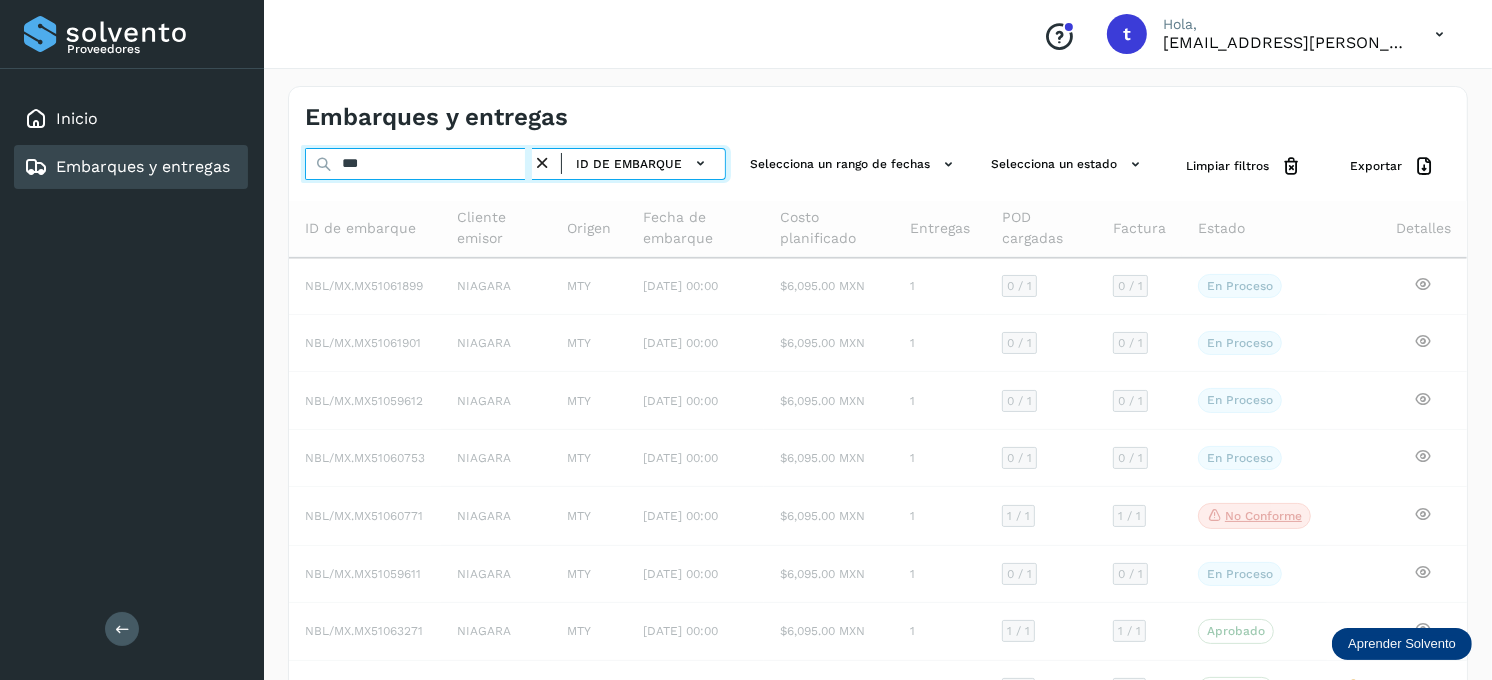 type on "****" 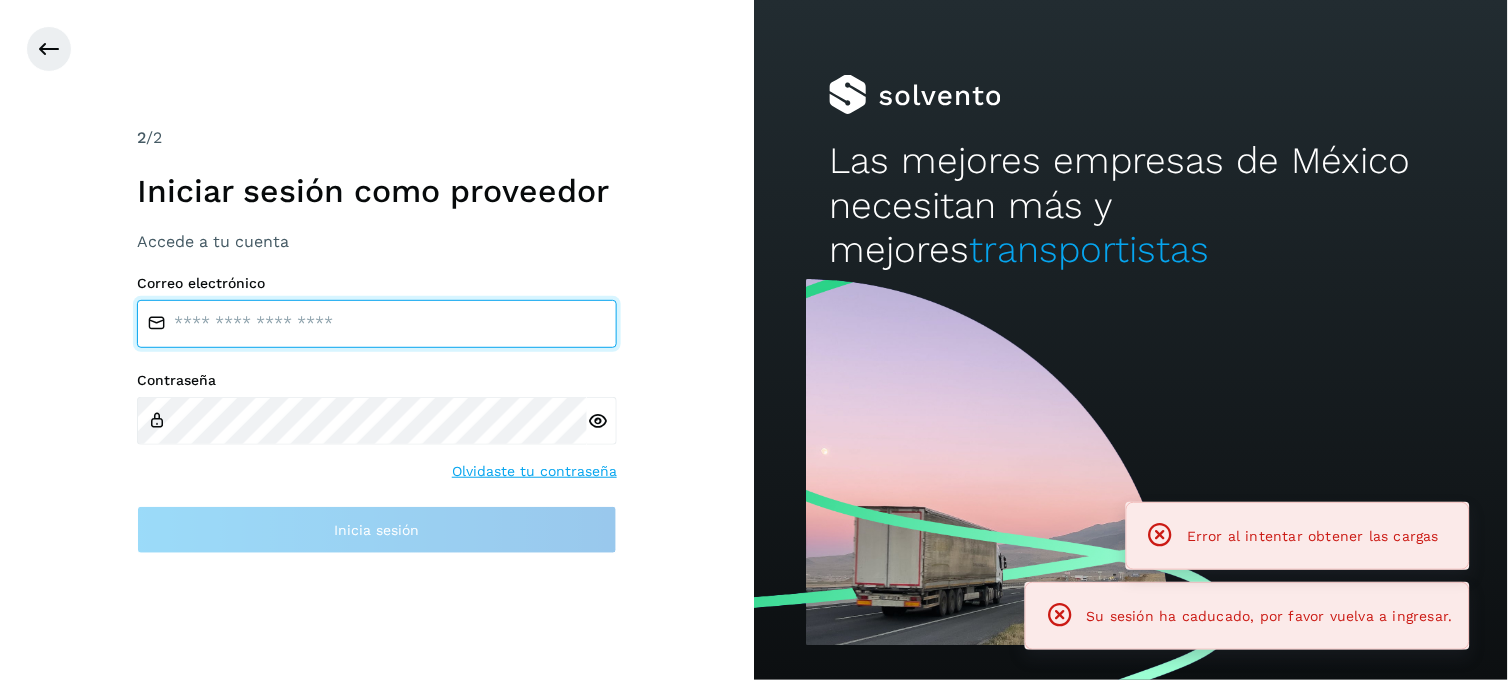type on "**********" 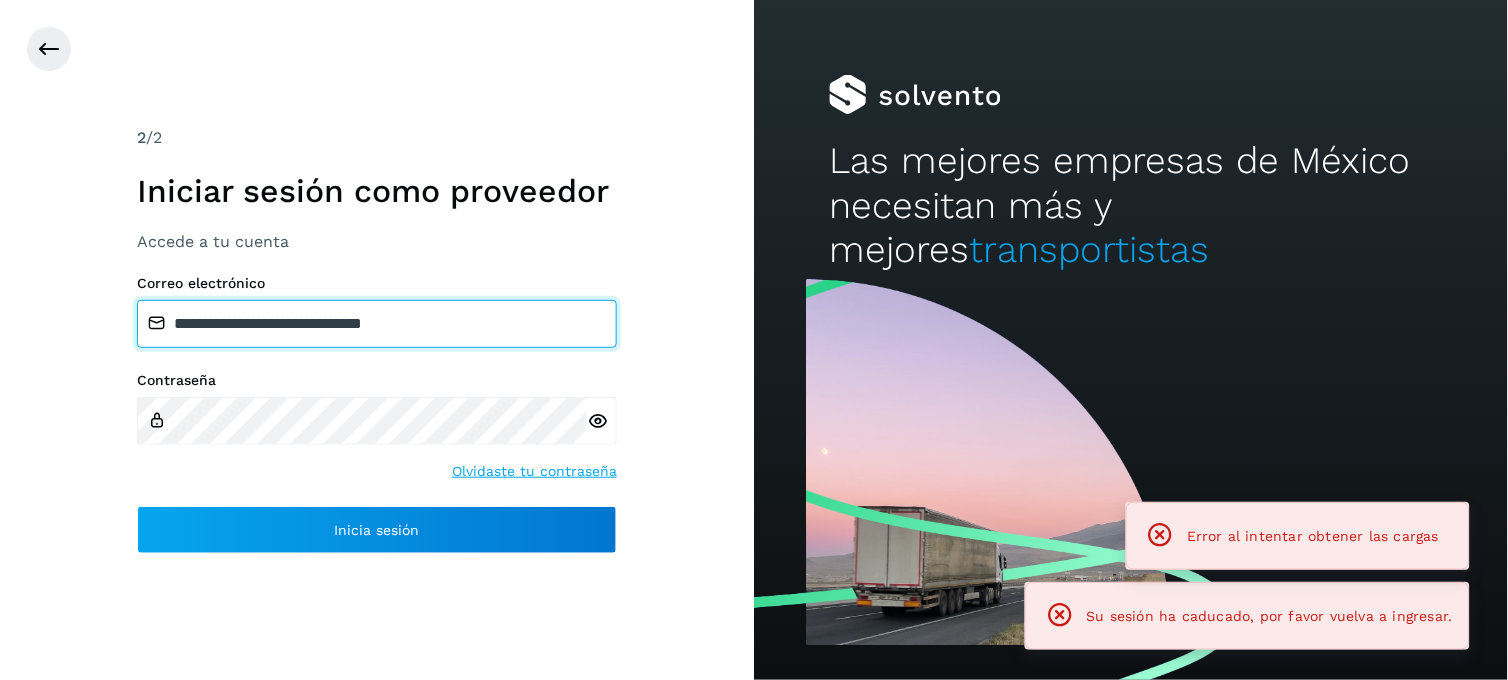 click on "**********" at bounding box center (377, 324) 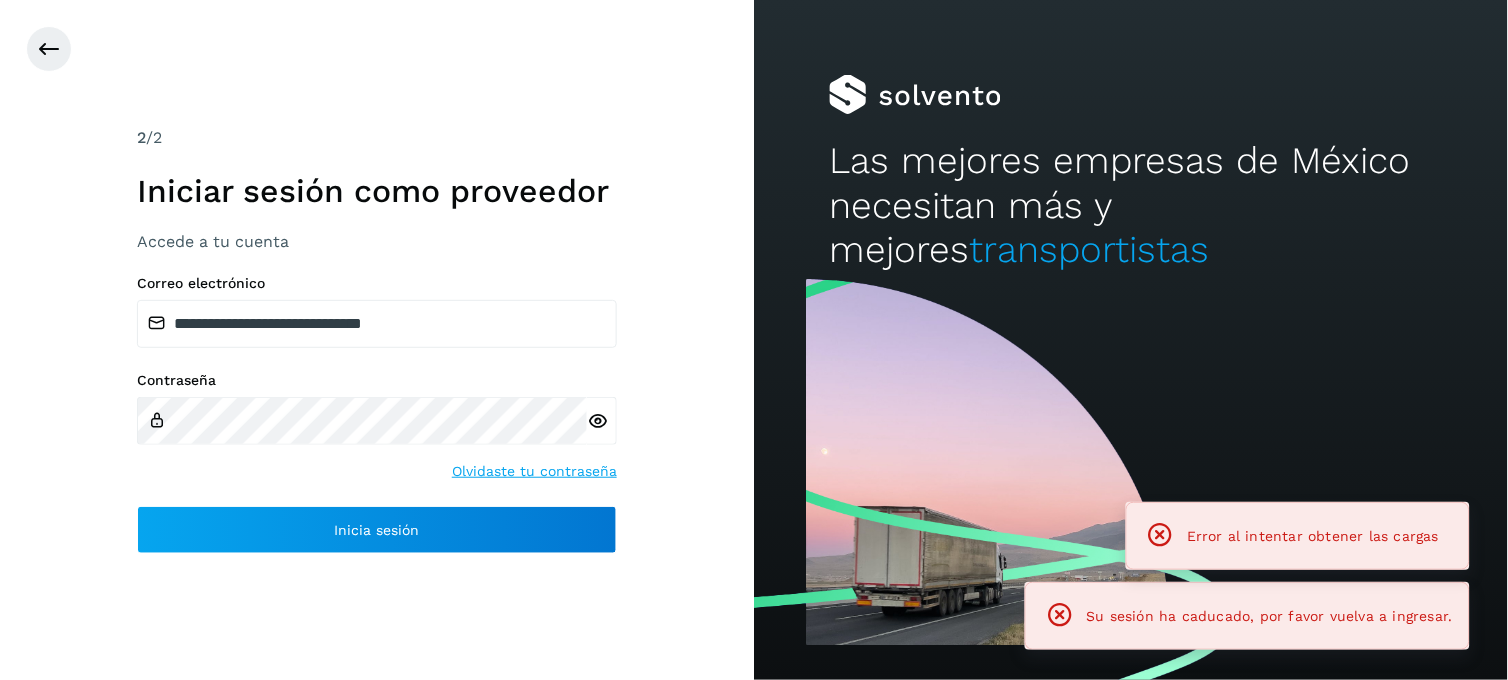 click on "**********" at bounding box center [377, 414] 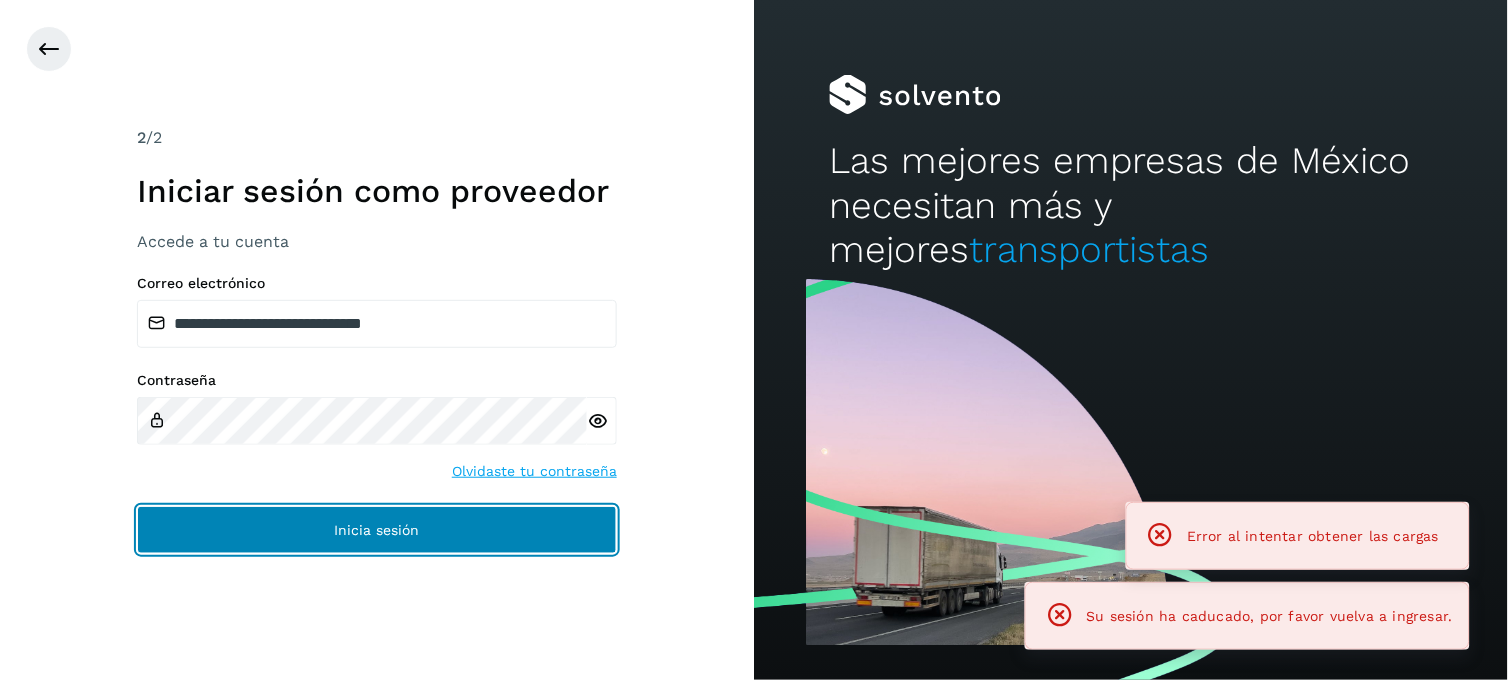 click on "Inicia sesión" at bounding box center (377, 530) 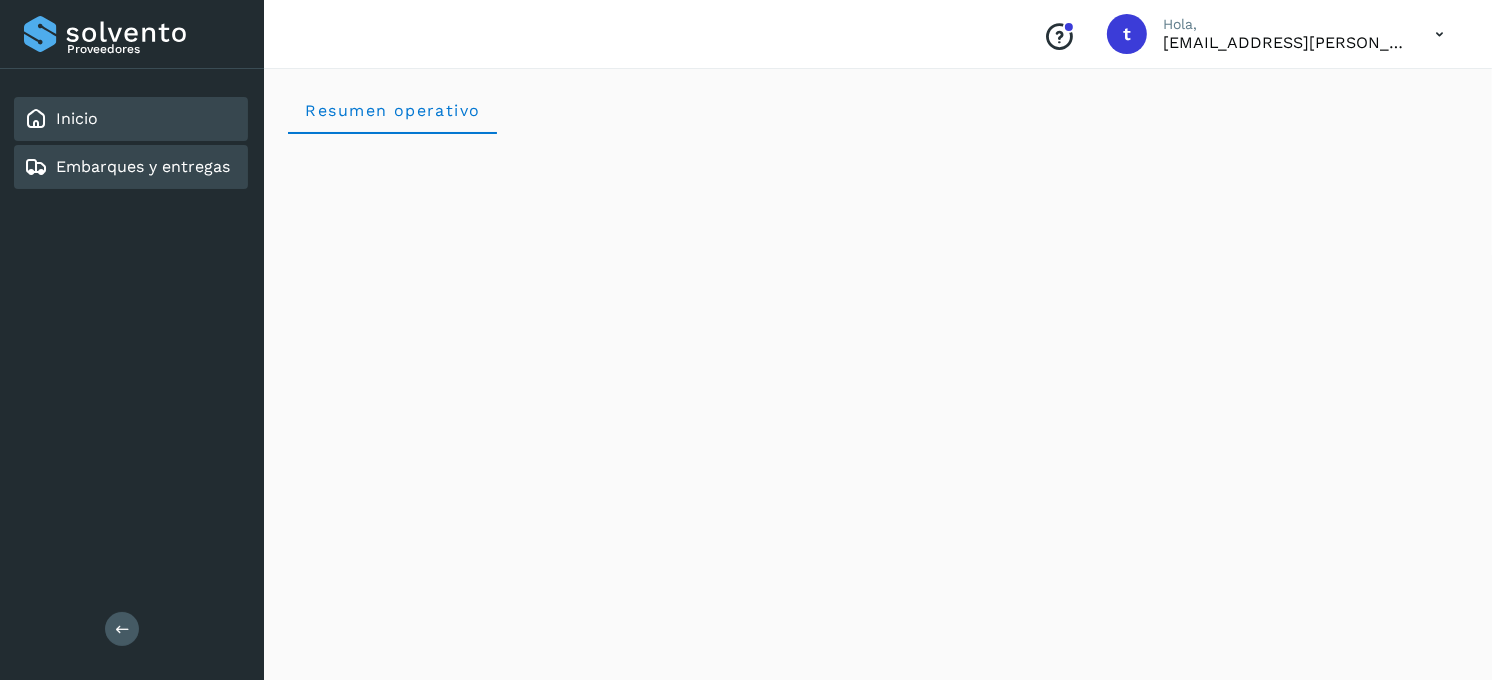 click on "Embarques y entregas" at bounding box center (143, 166) 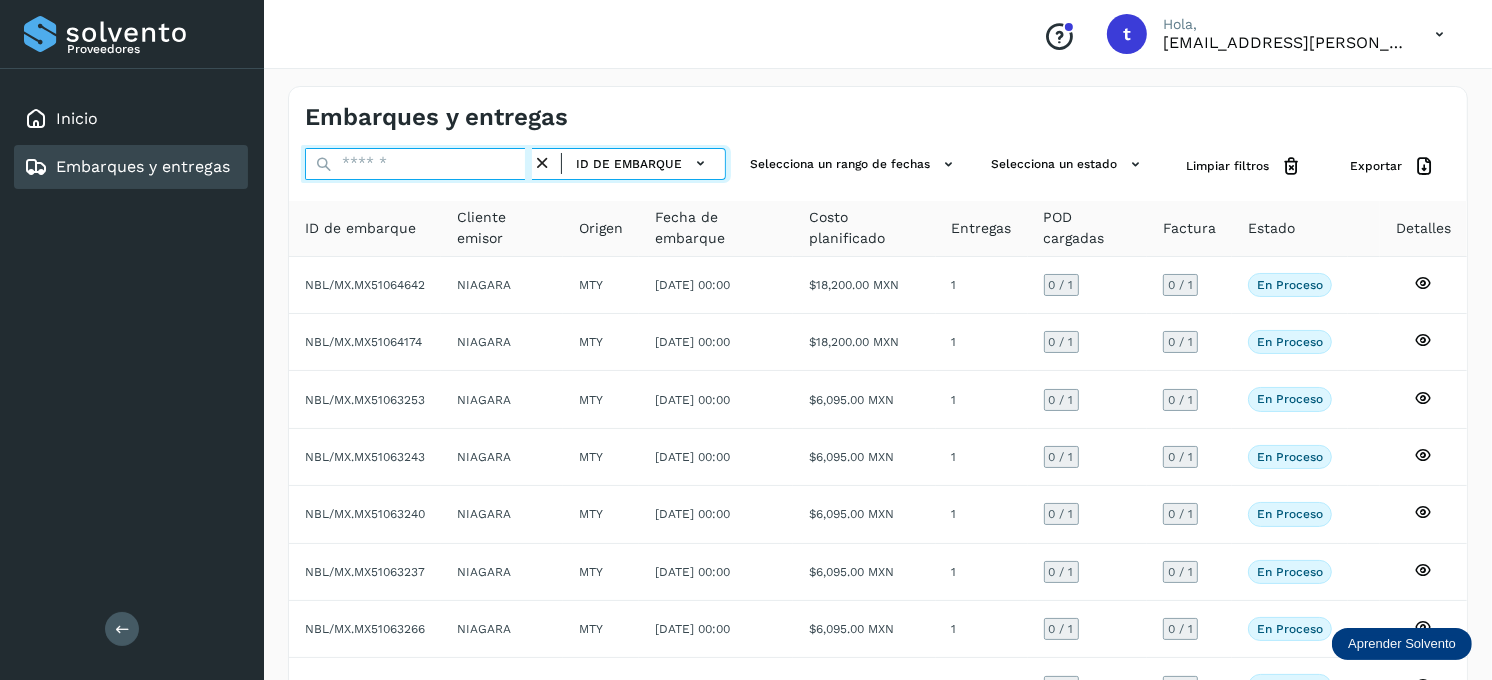 click at bounding box center (418, 164) 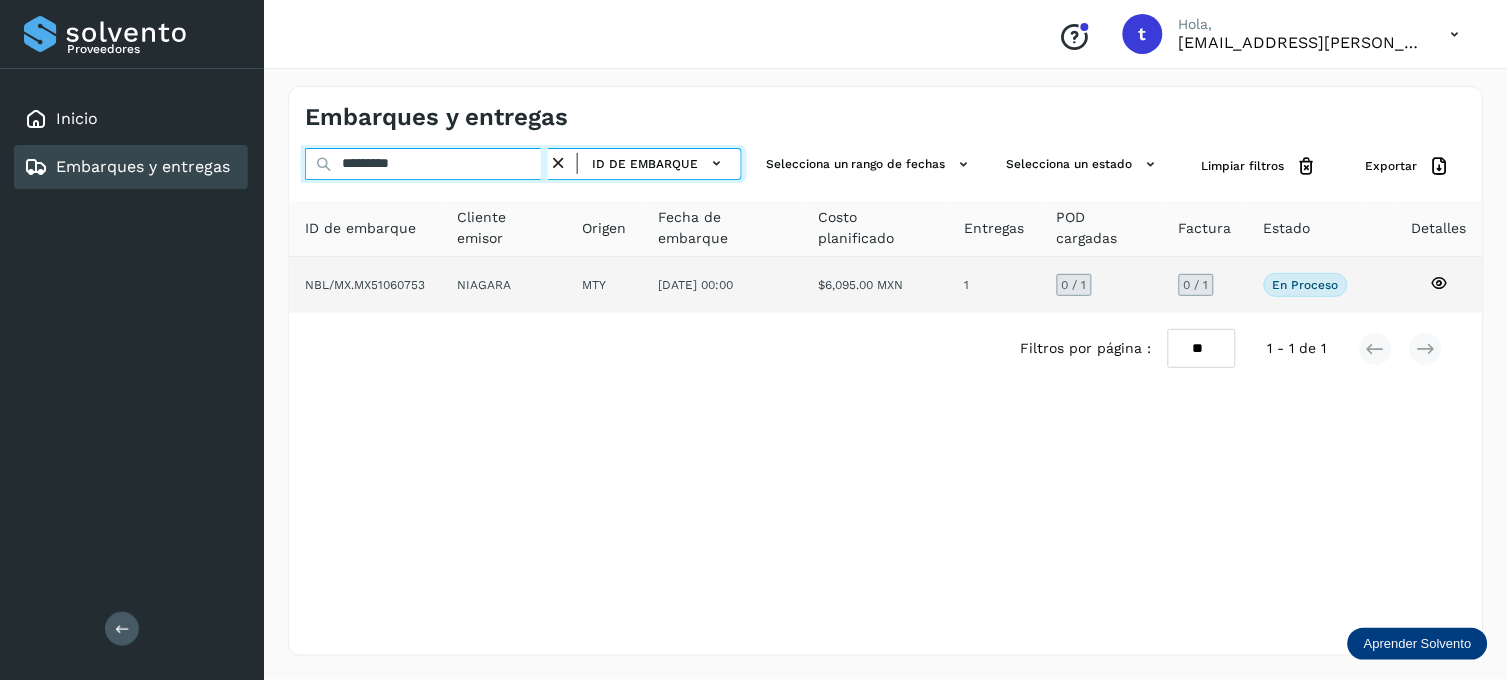 type on "*********" 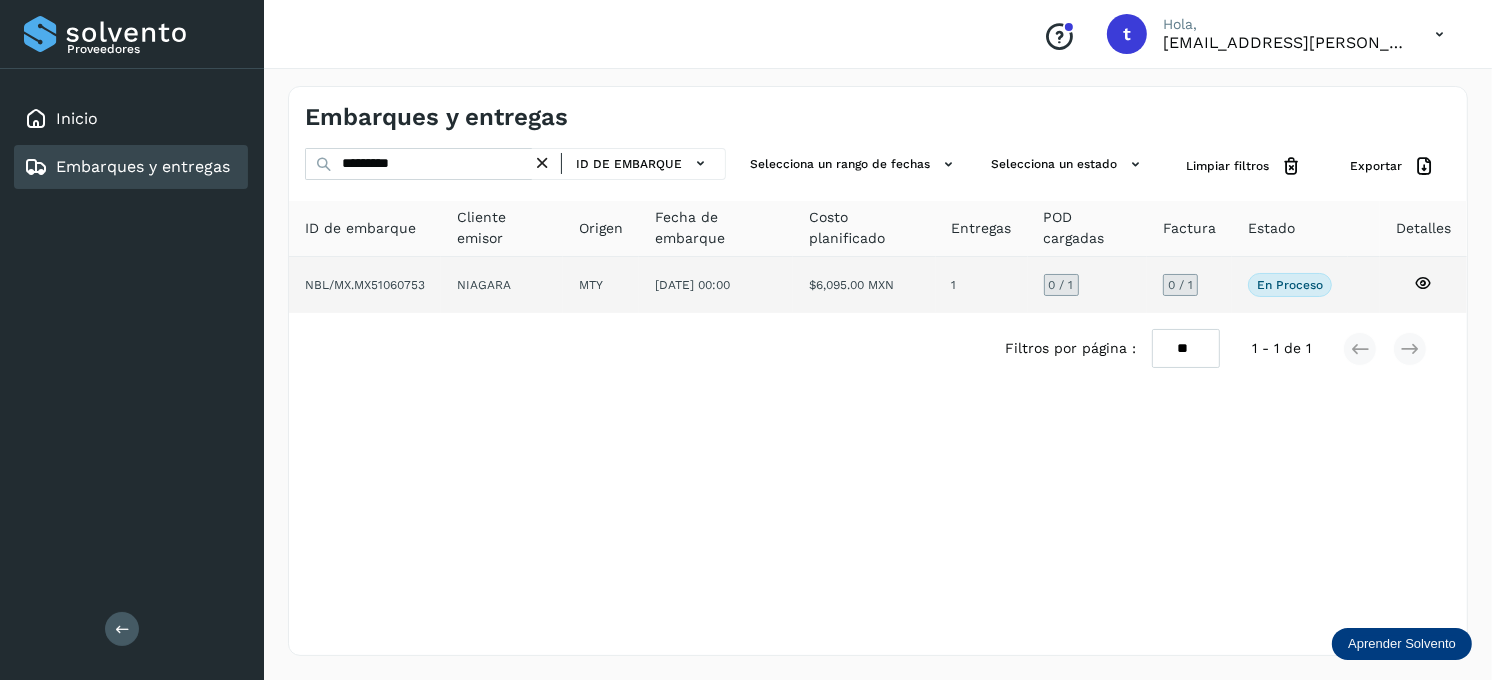 click 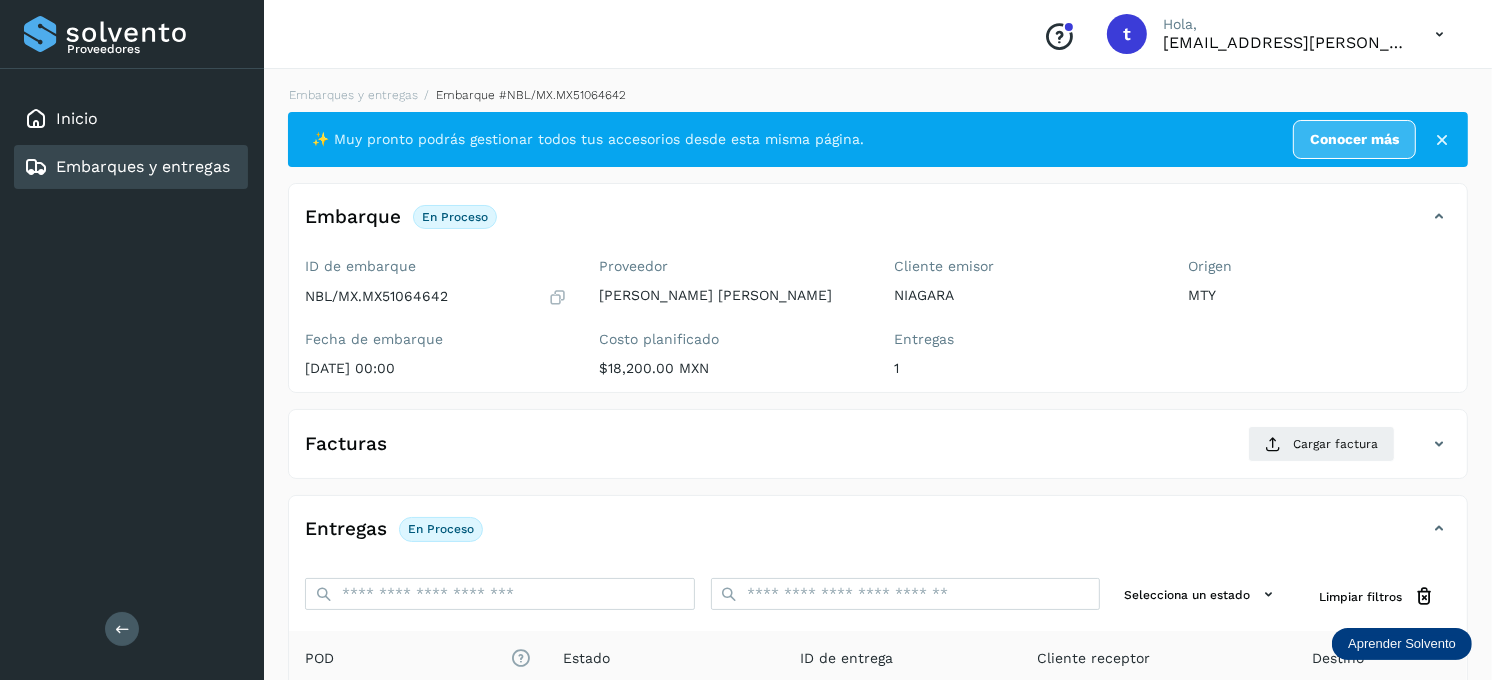 click on "Embarques y entregas" at bounding box center (143, 166) 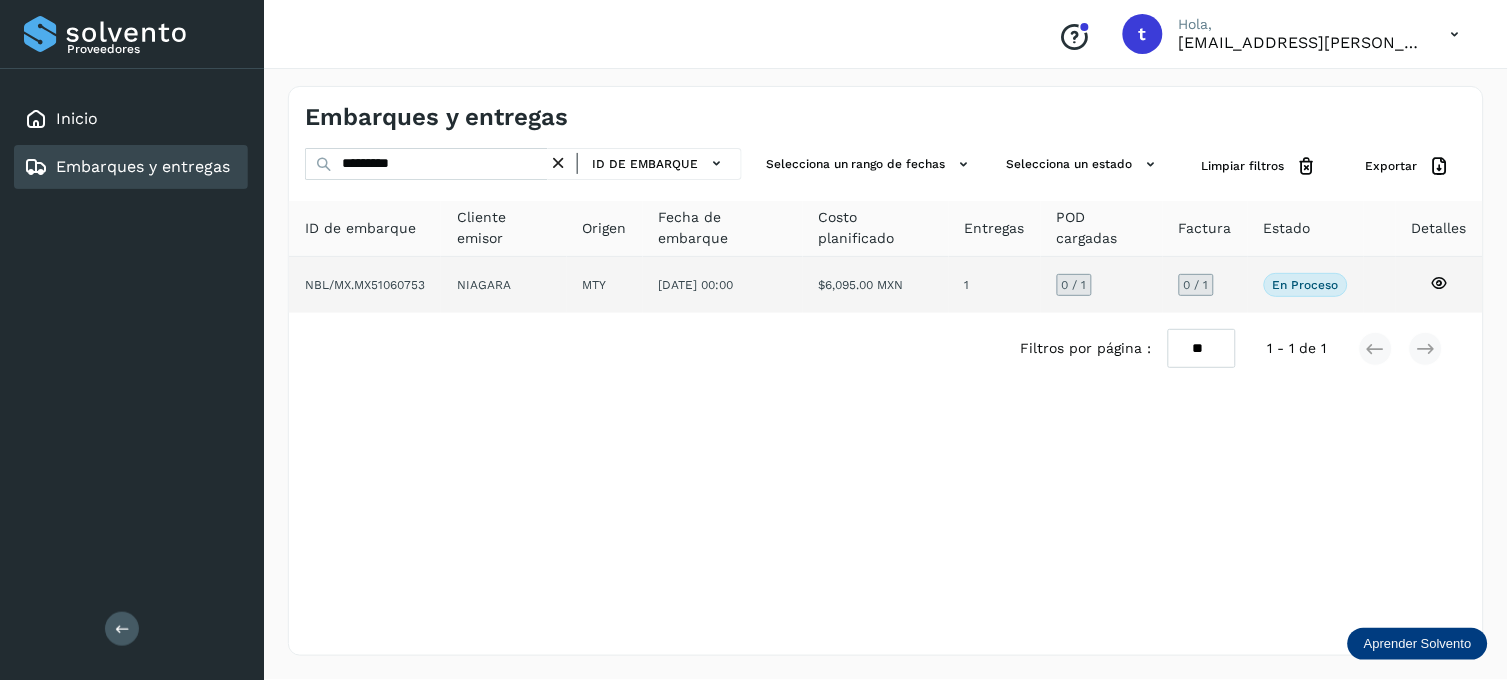 click on "NBL/MX.MX51060753" 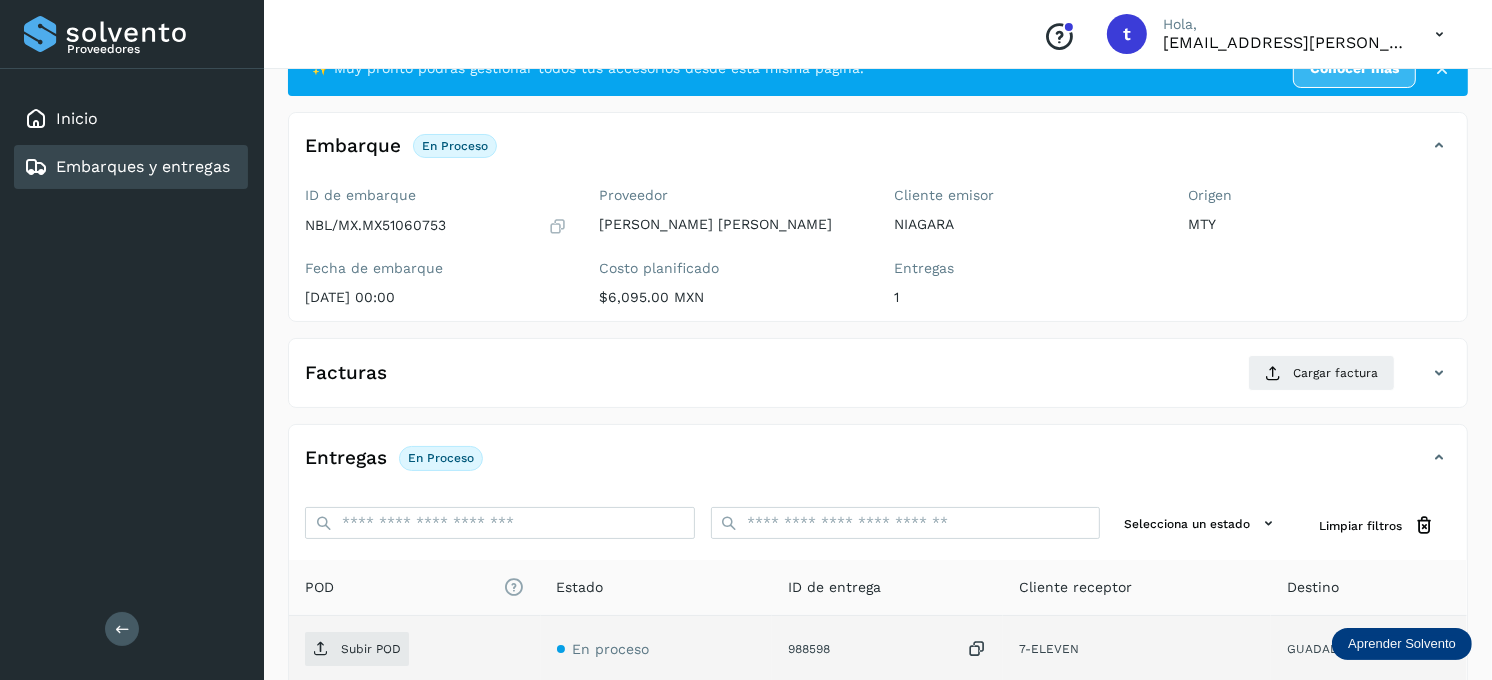 scroll, scrollTop: 270, scrollLeft: 0, axis: vertical 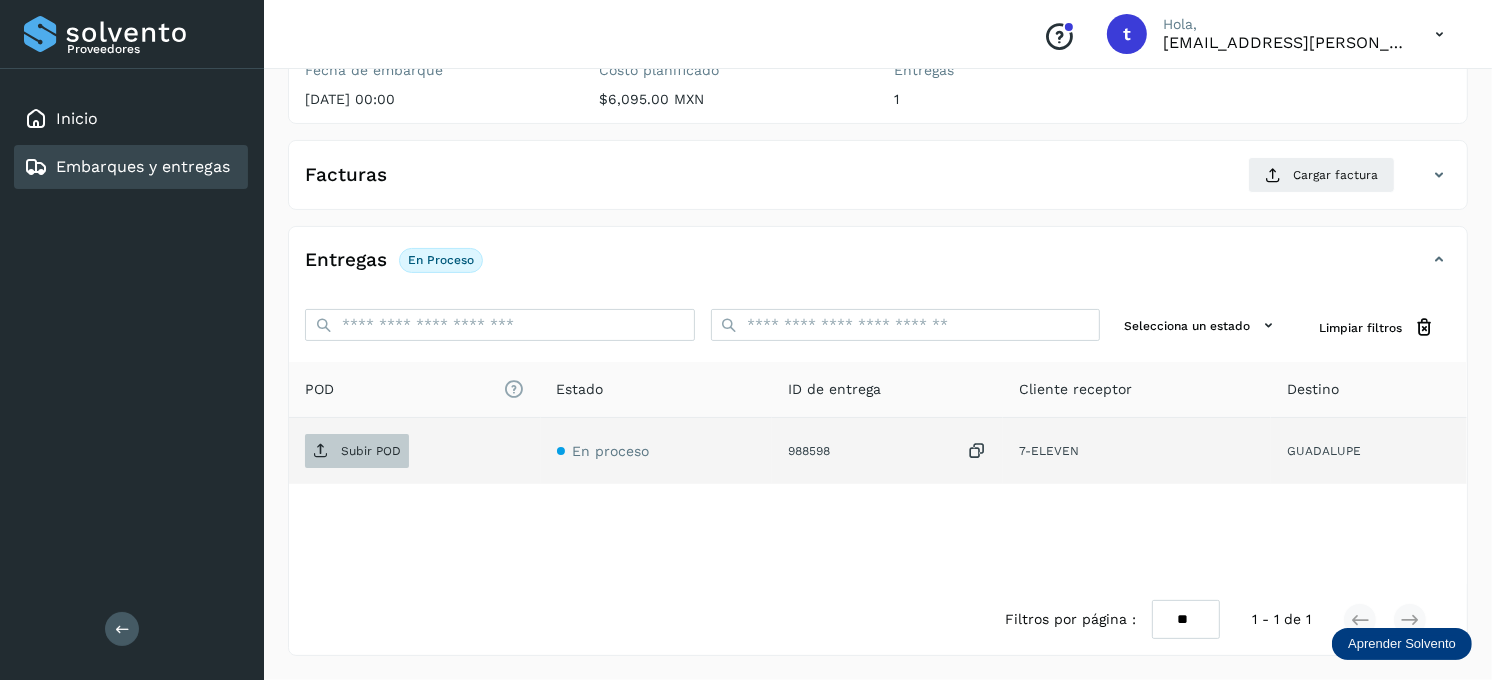 click on "Subir POD" at bounding box center (371, 451) 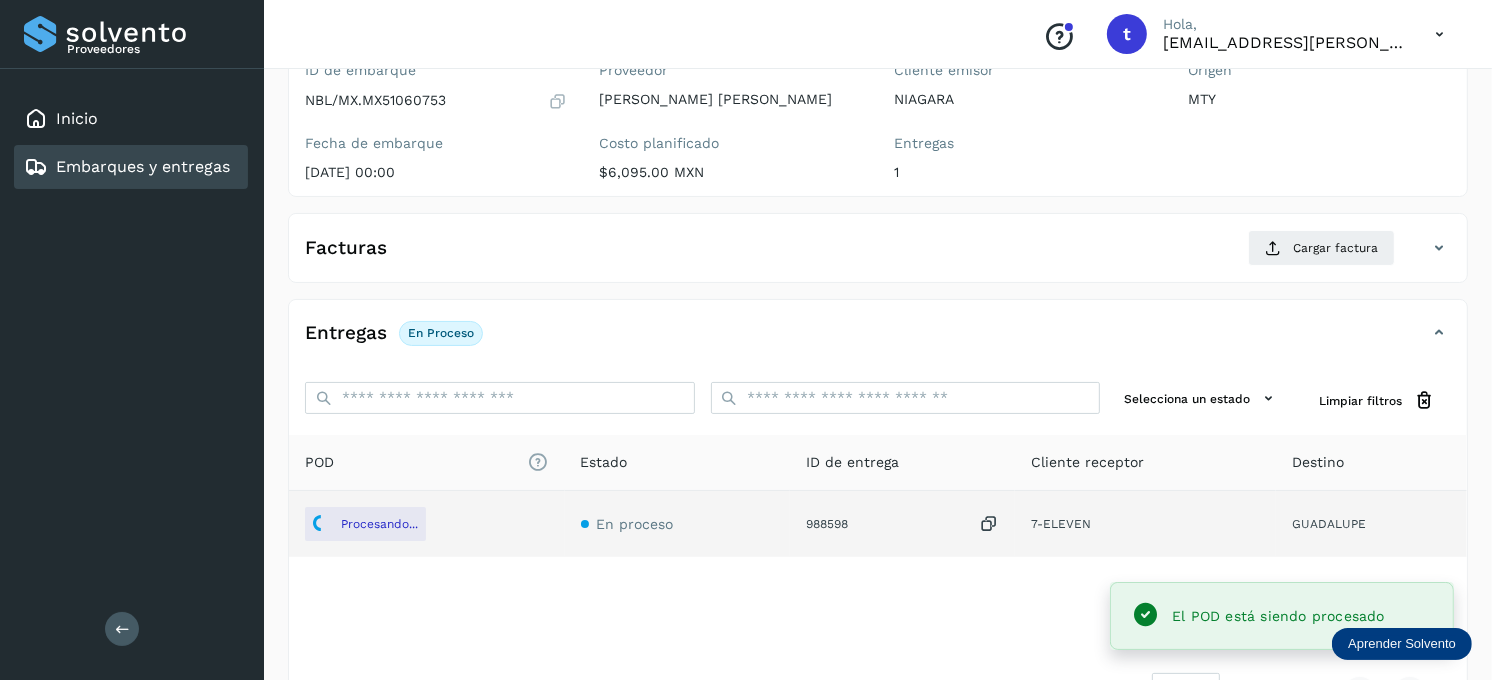 scroll, scrollTop: 47, scrollLeft: 0, axis: vertical 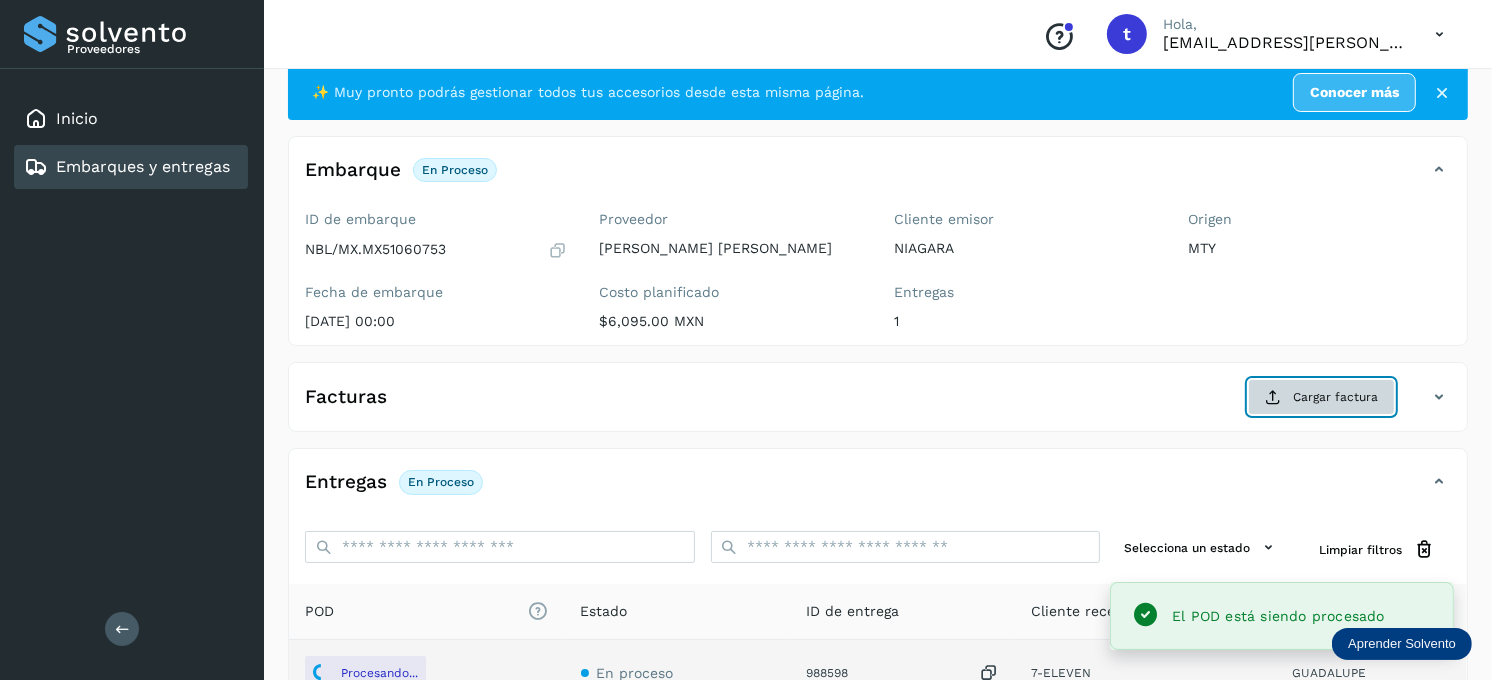 click on "Cargar factura" at bounding box center (1321, 397) 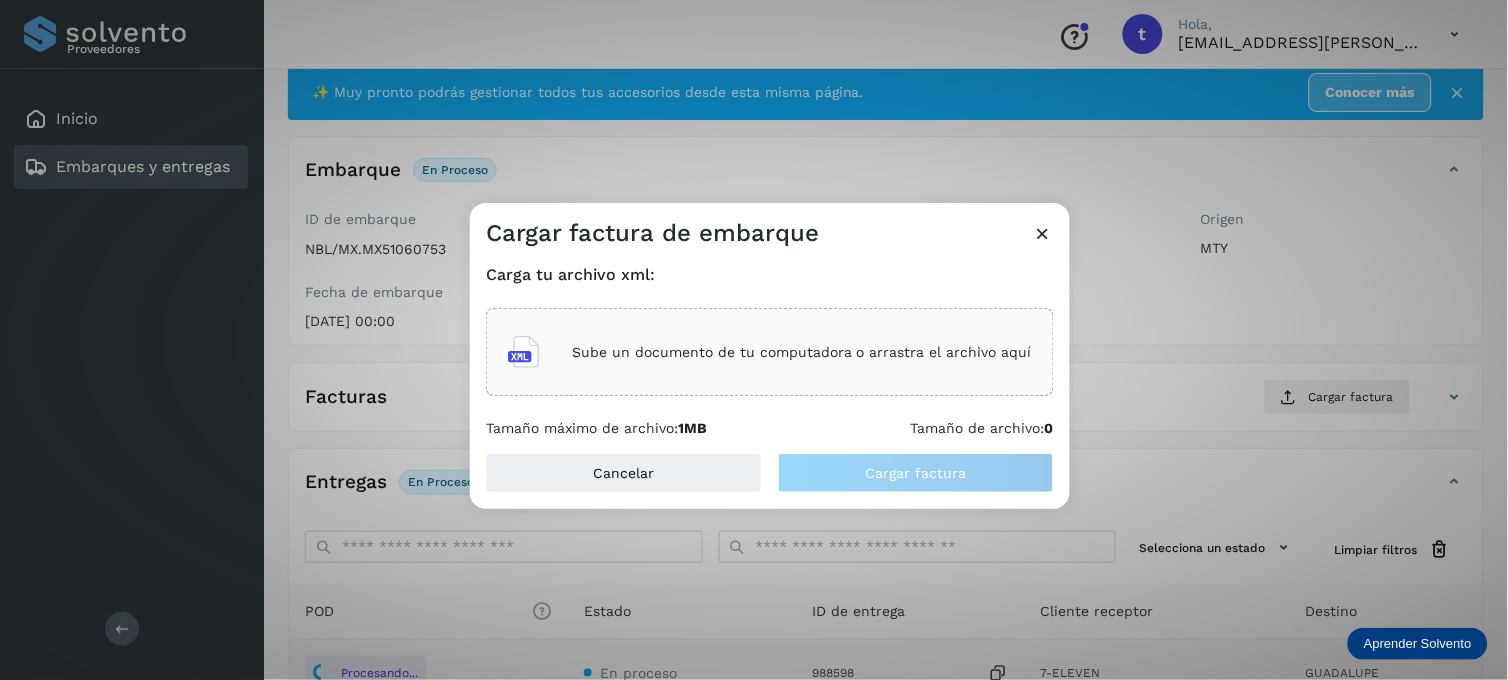 click on "Sube un documento de tu computadora o arrastra el archivo aquí" at bounding box center [802, 352] 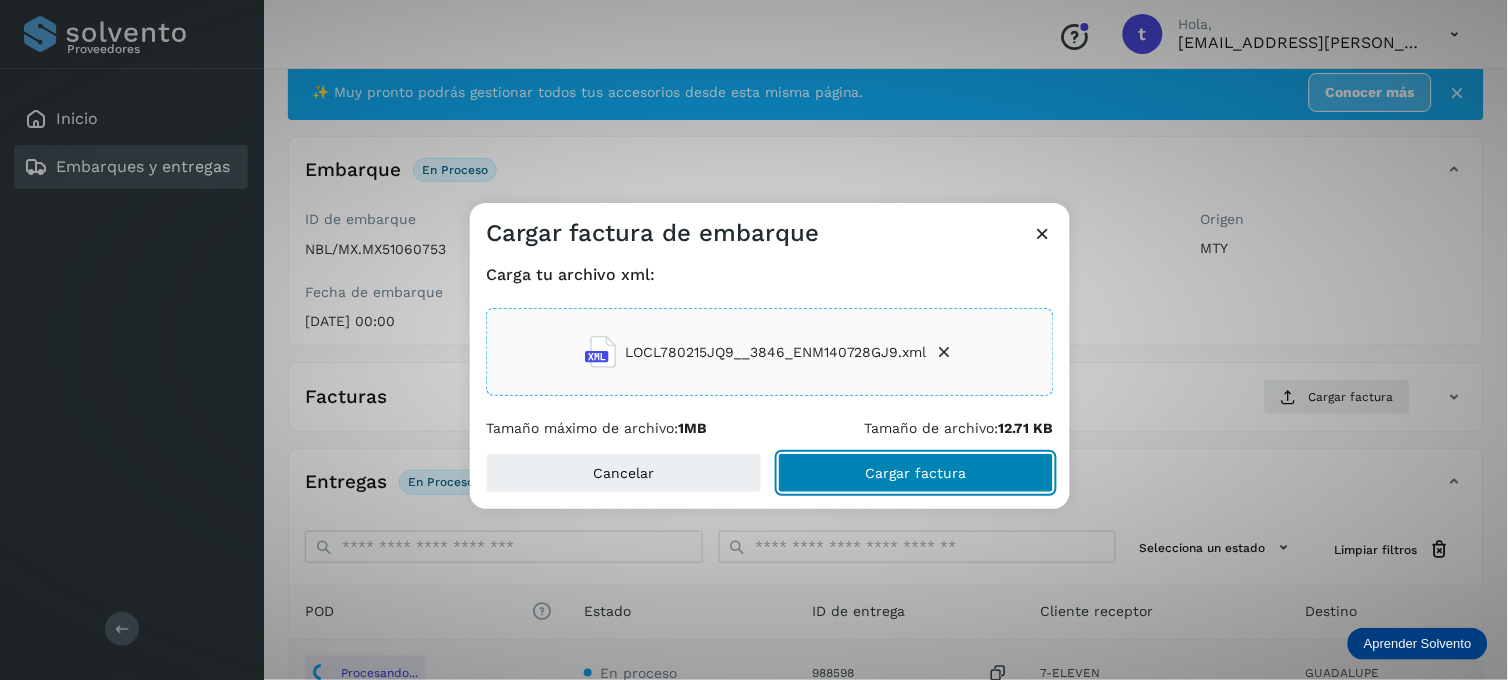 click on "Cargar factura" 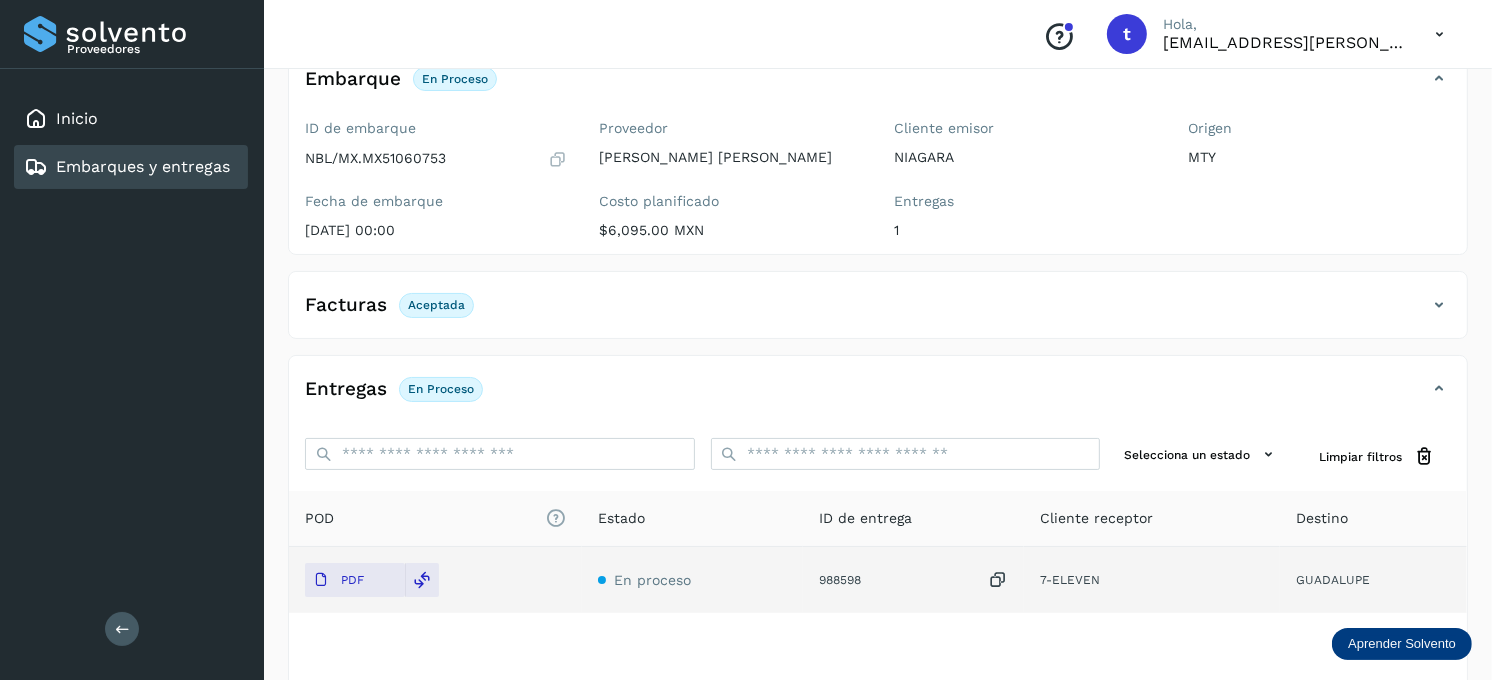scroll, scrollTop: 0, scrollLeft: 0, axis: both 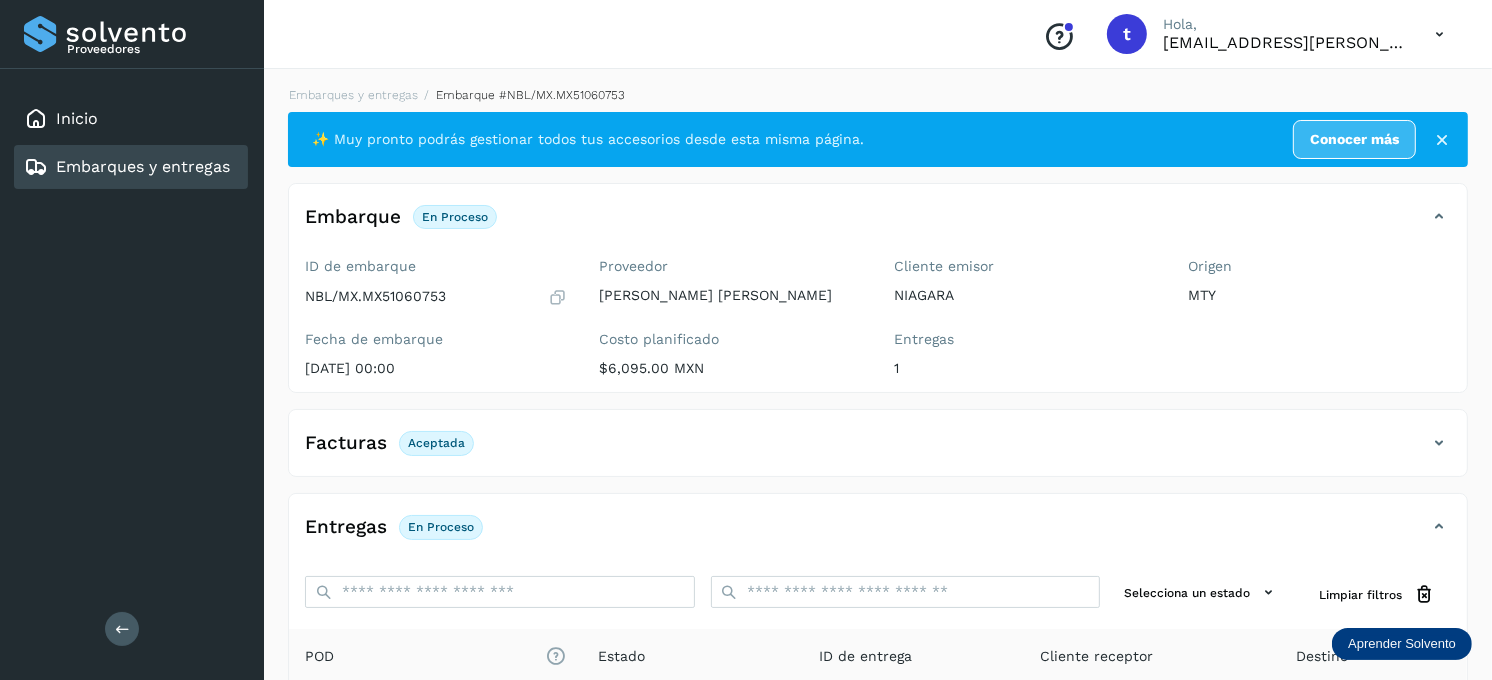 click on "Embarques y entregas" at bounding box center [143, 166] 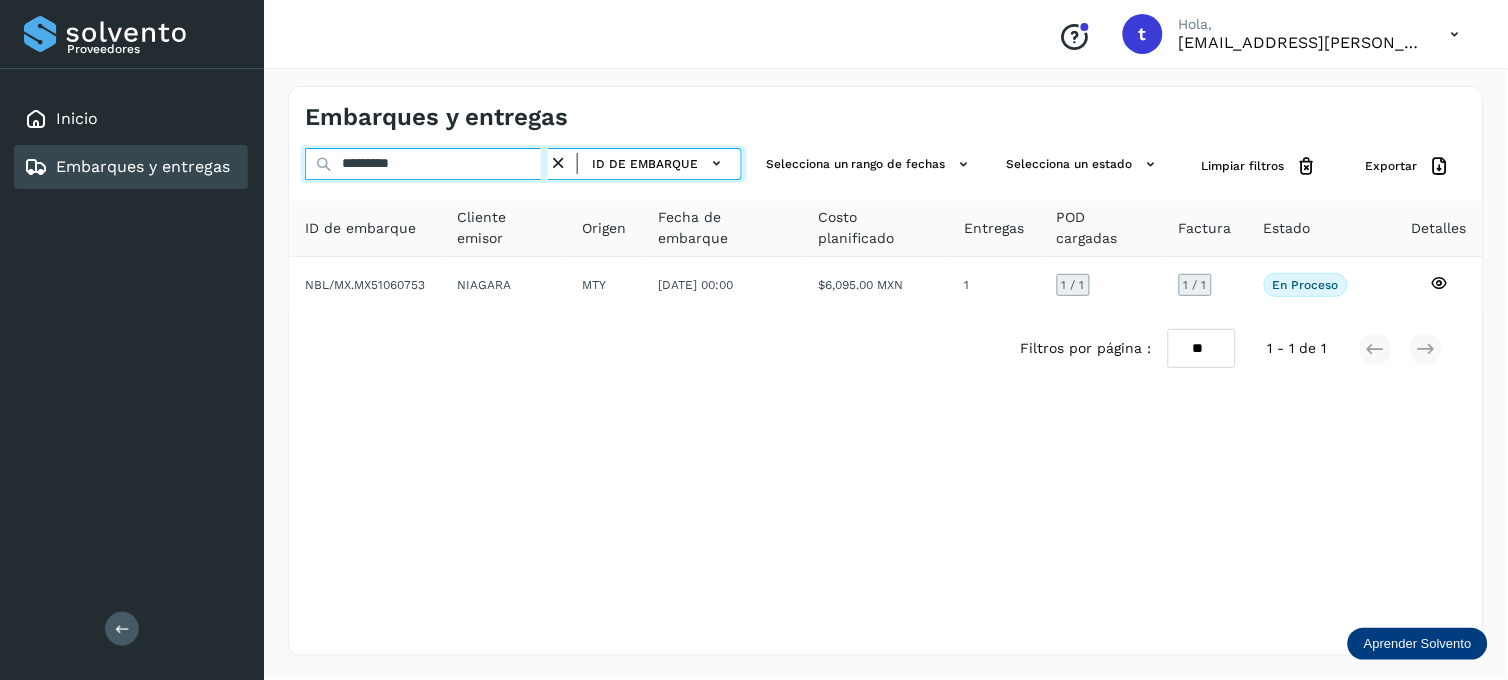 click on "*********" at bounding box center [426, 164] 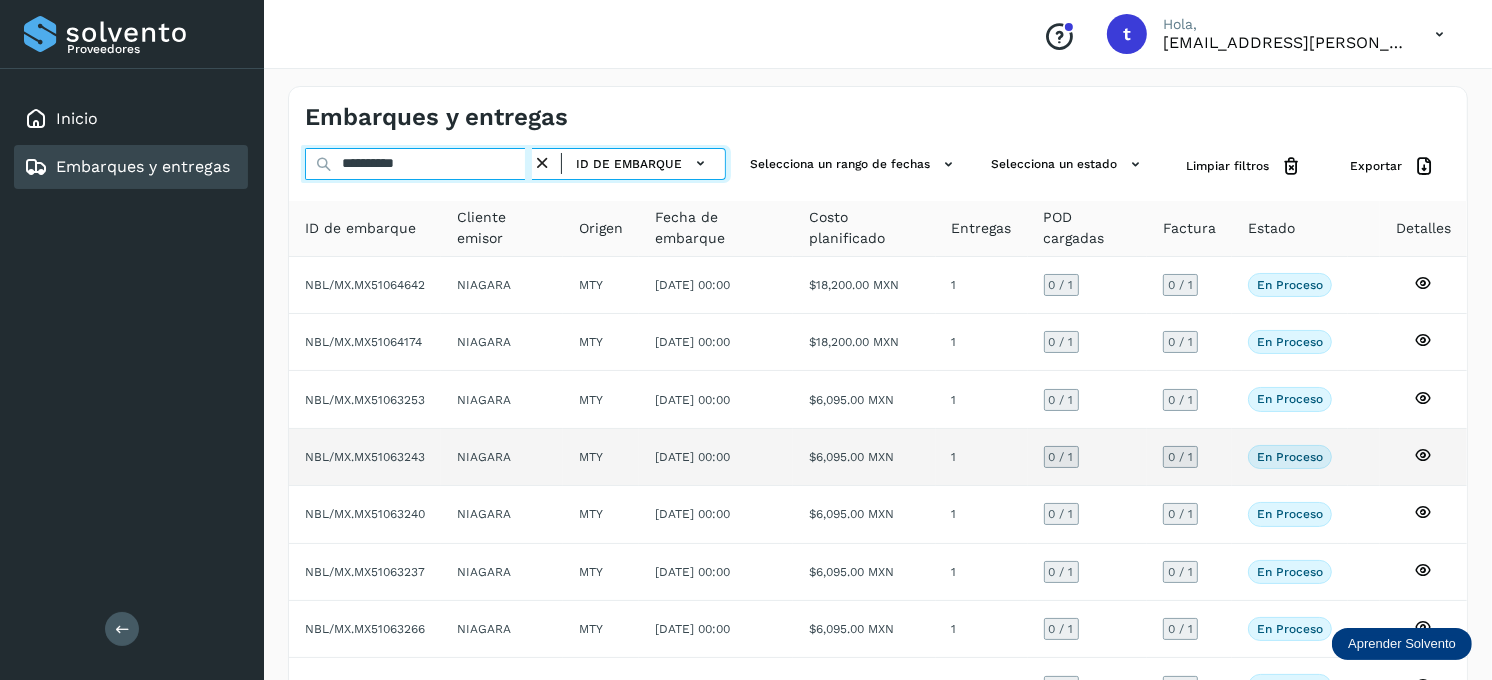 type on "**********" 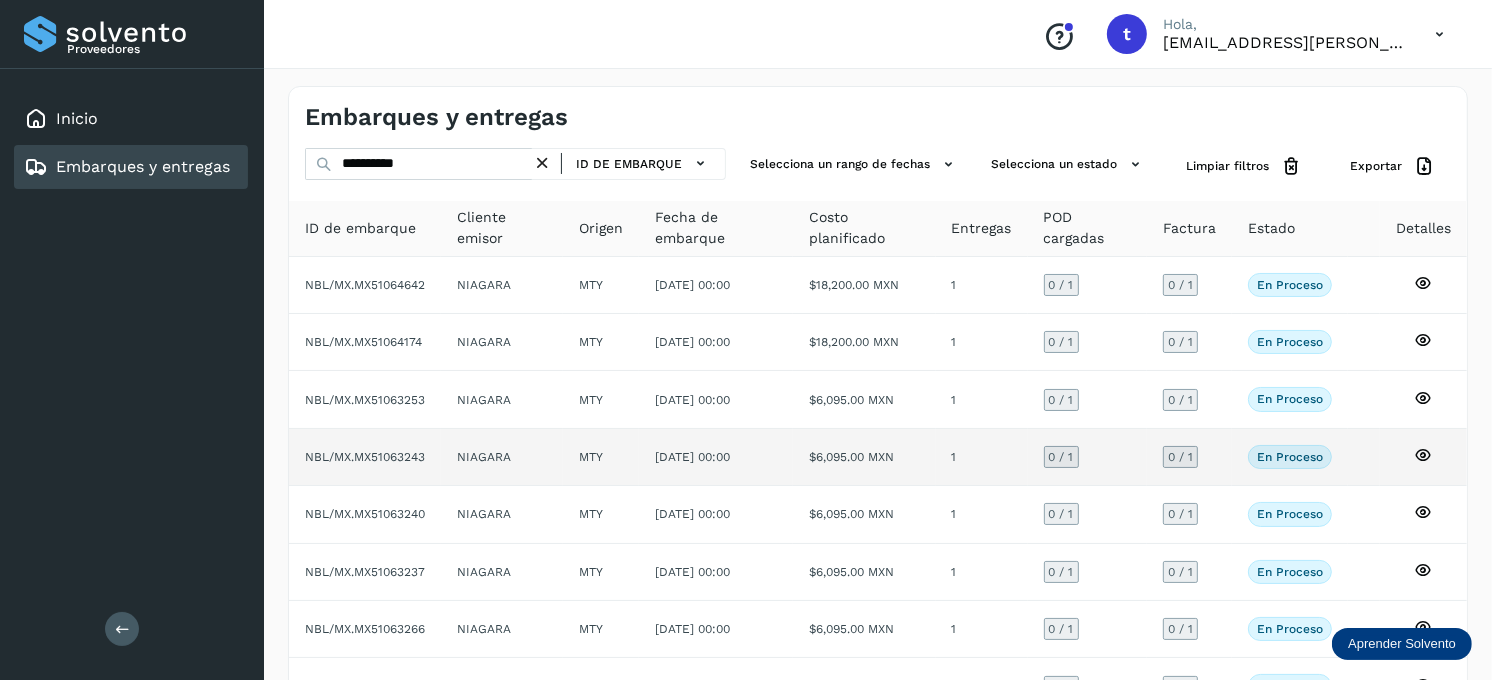 click 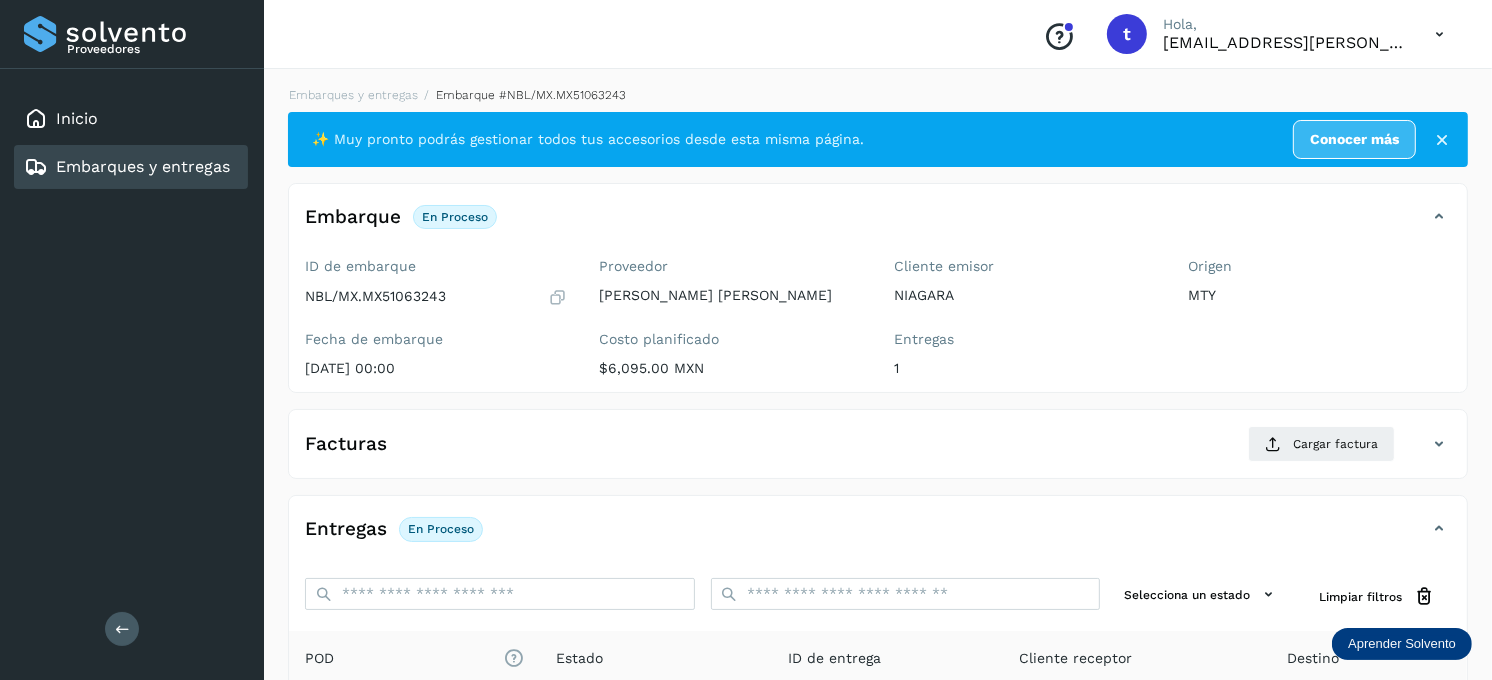 scroll, scrollTop: 222, scrollLeft: 0, axis: vertical 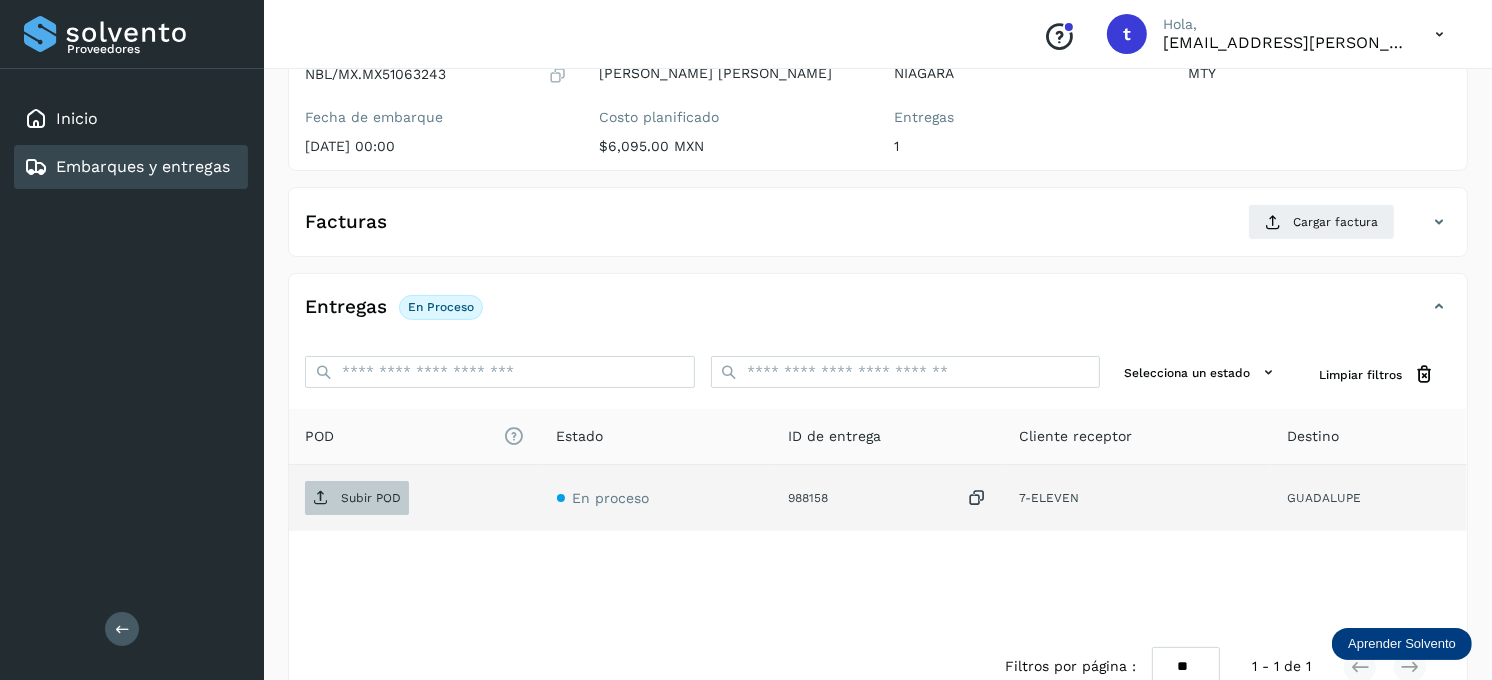click on "Subir POD" at bounding box center (371, 498) 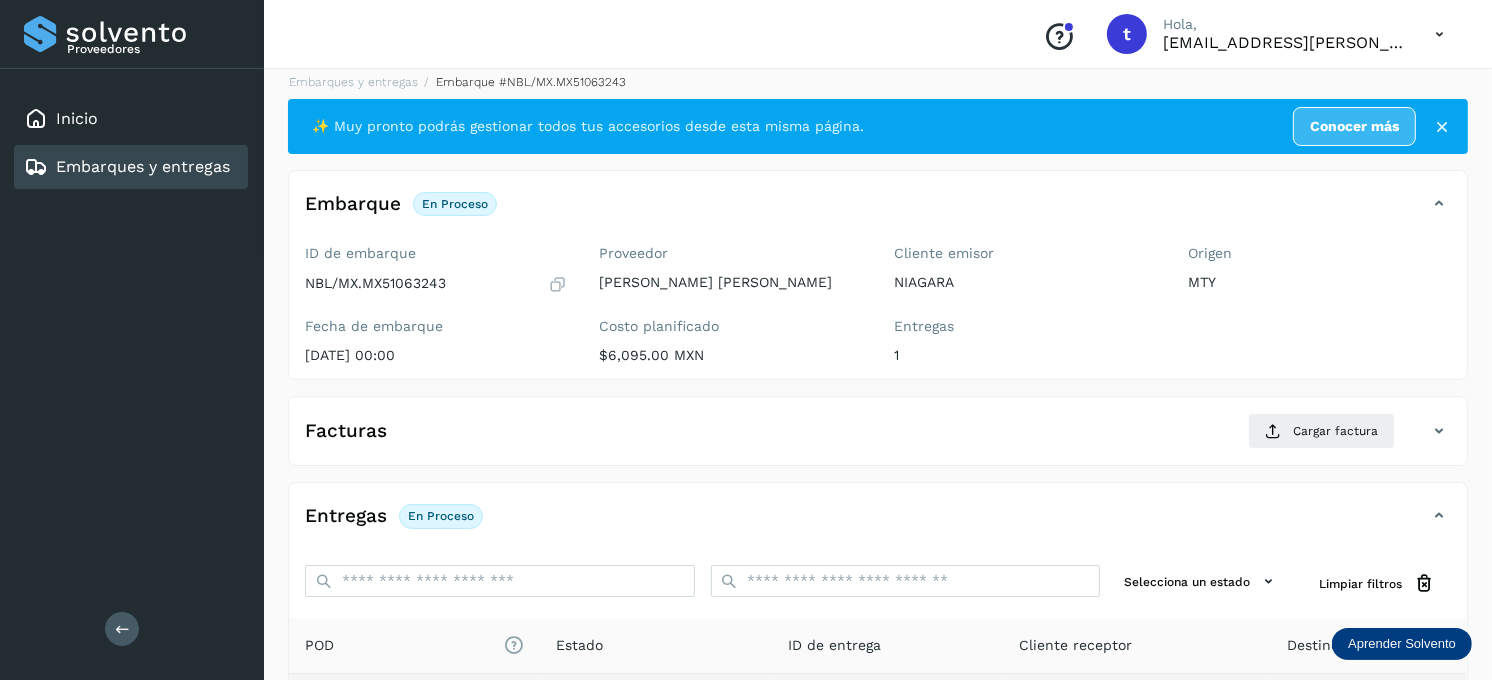 scroll, scrollTop: 0, scrollLeft: 0, axis: both 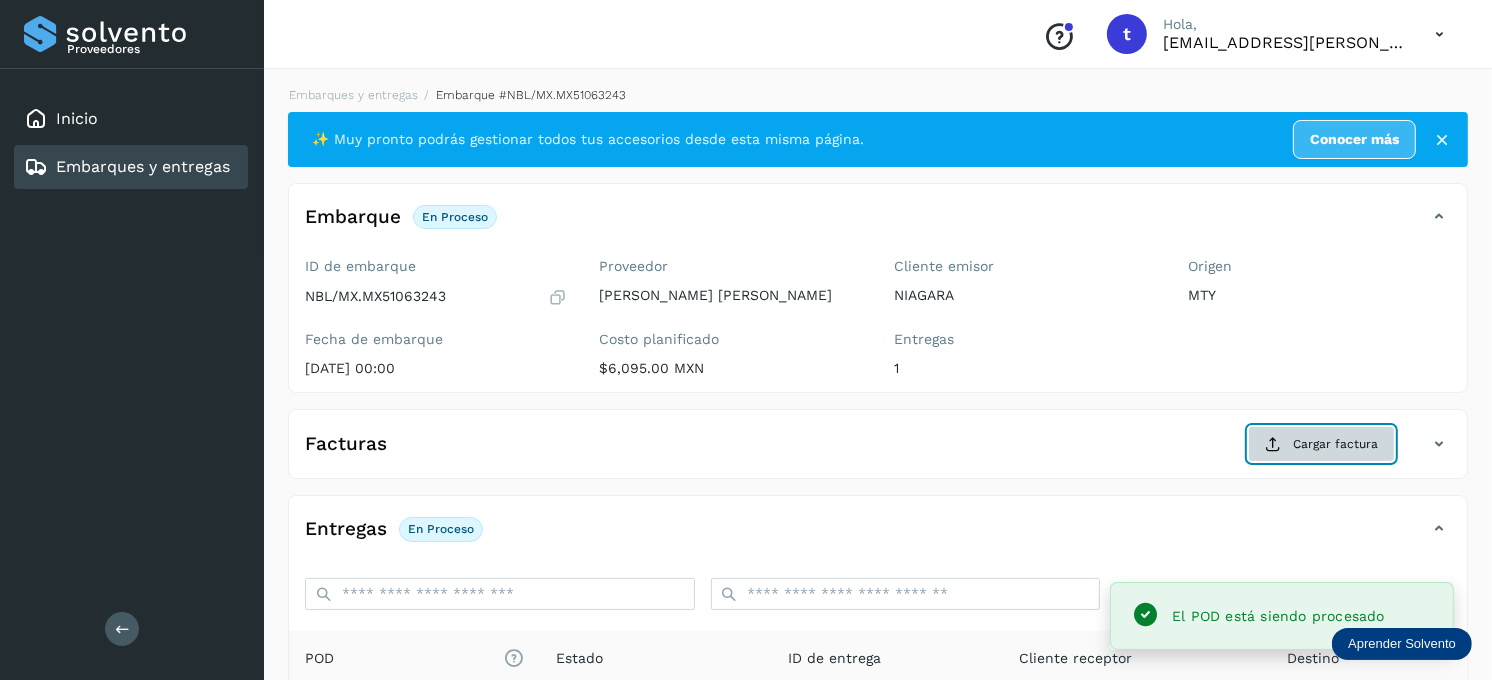 click on "Cargar factura" at bounding box center (1321, 444) 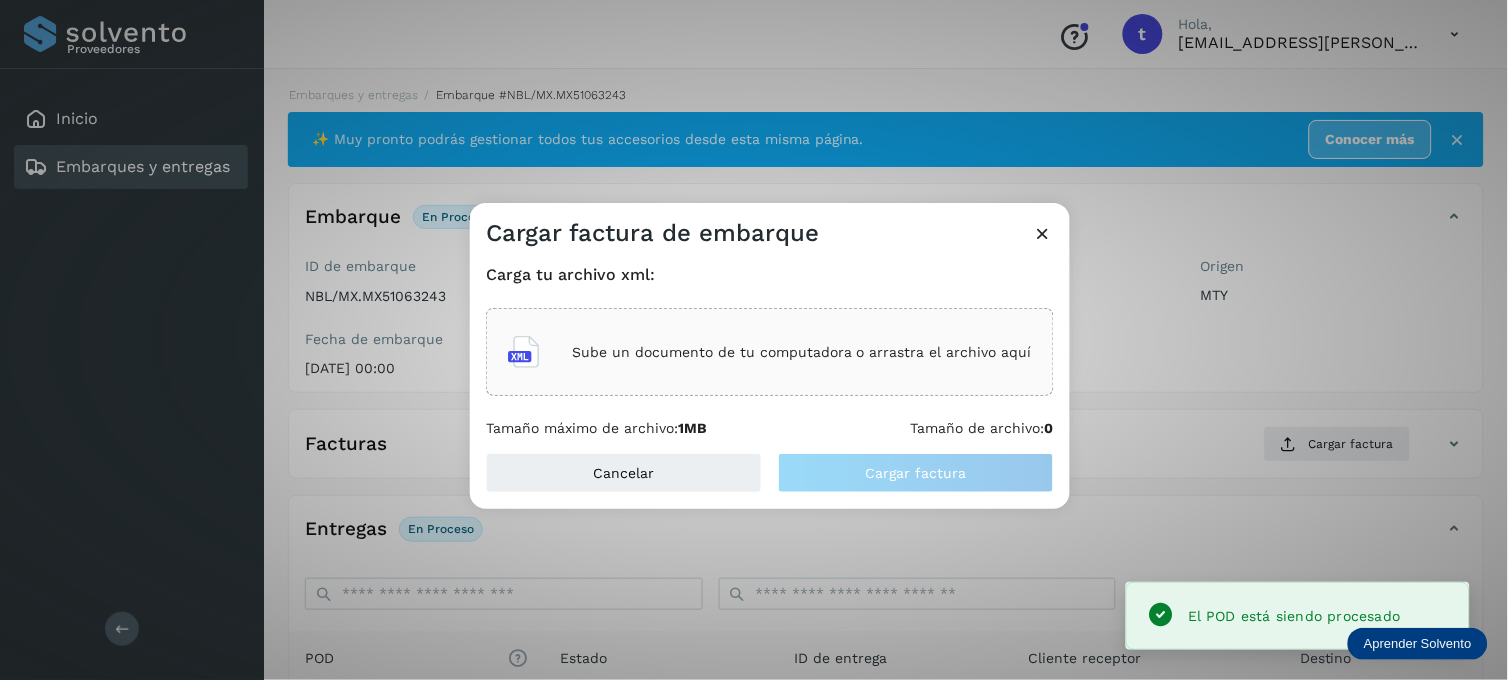 click on "Sube un documento de tu computadora o arrastra el archivo aquí" at bounding box center (802, 352) 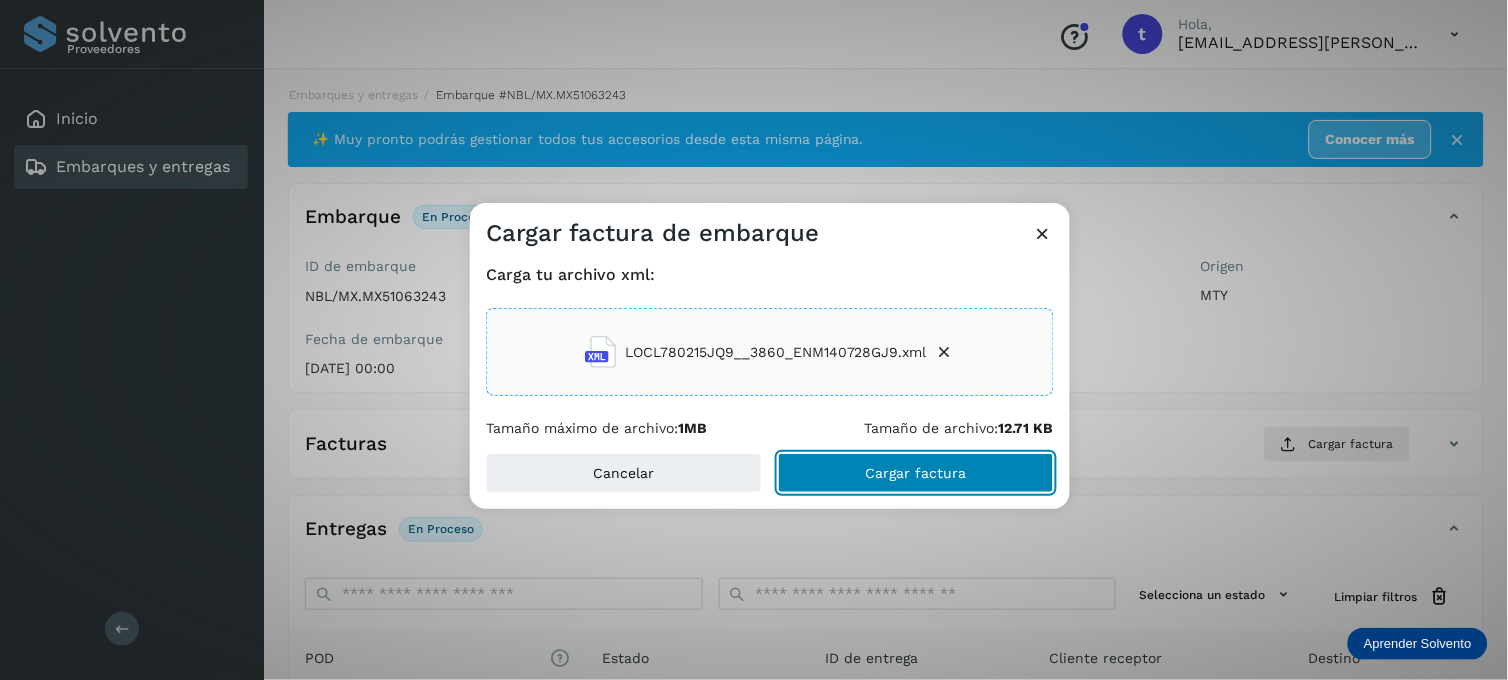 click on "Cargar factura" 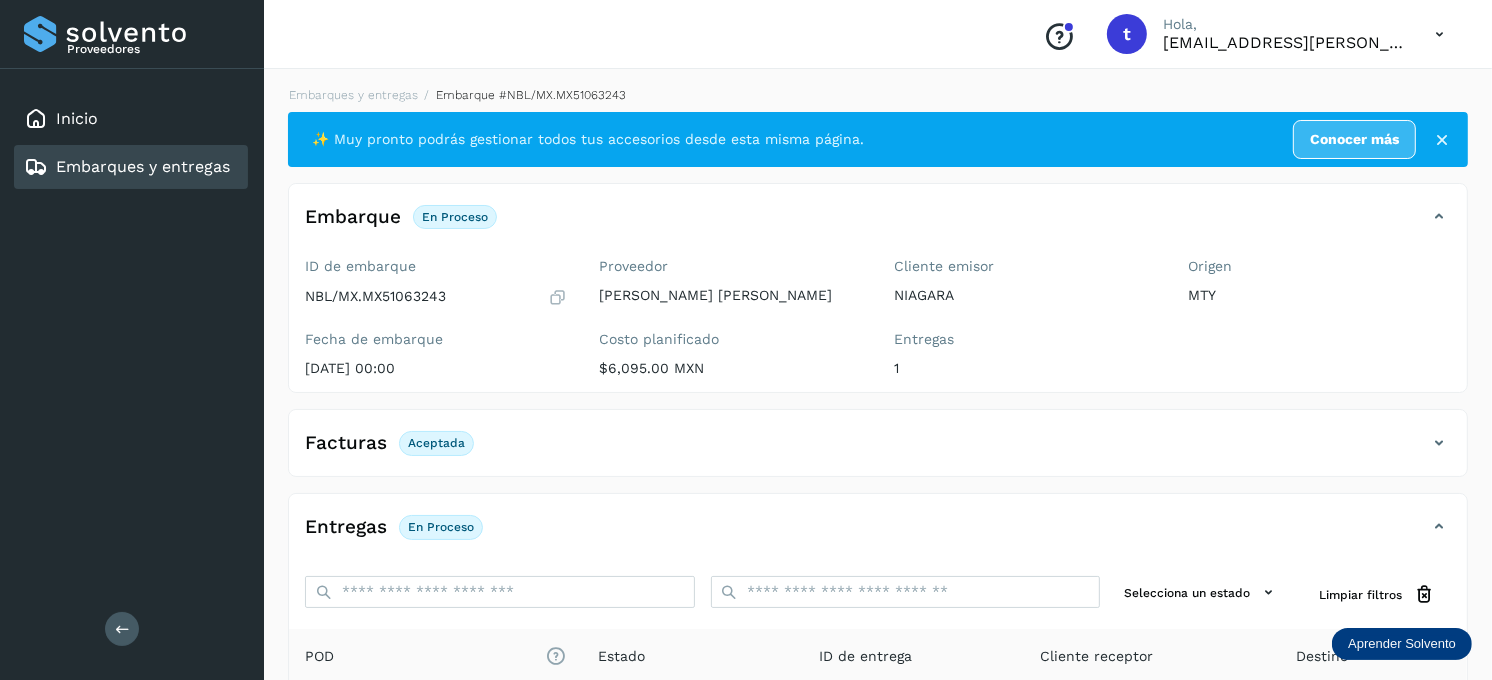click on "Embarques y entregas" at bounding box center (143, 166) 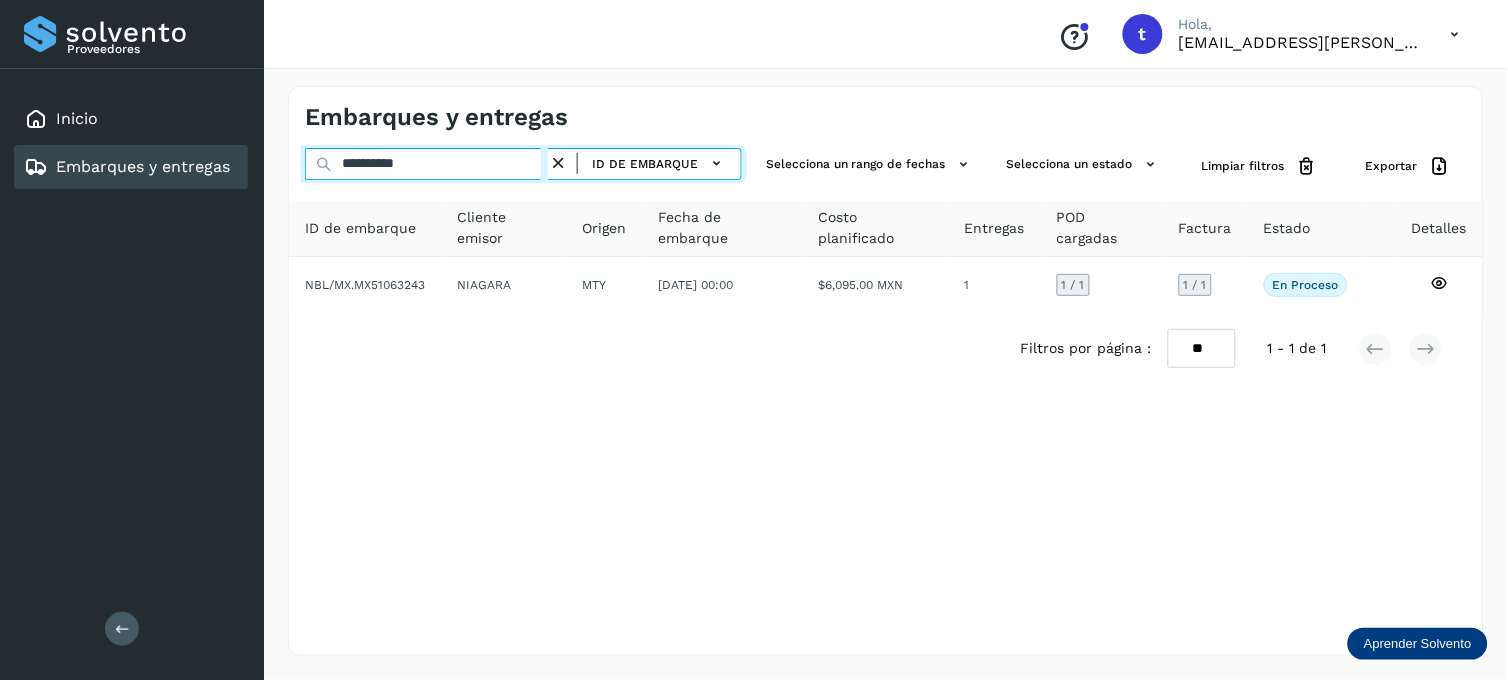 drag, startPoint x: 480, startPoint y: 157, endPoint x: 257, endPoint y: 160, distance: 223.02017 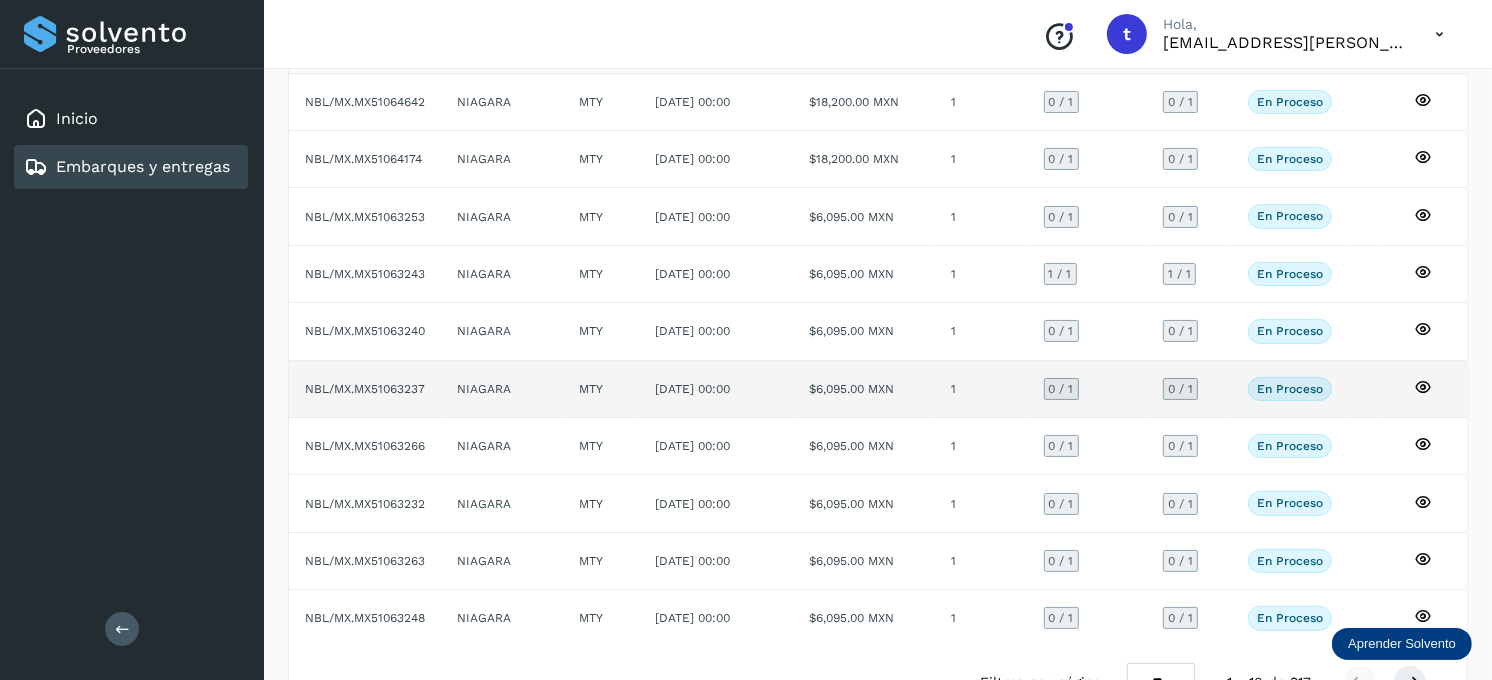 scroll, scrollTop: 222, scrollLeft: 0, axis: vertical 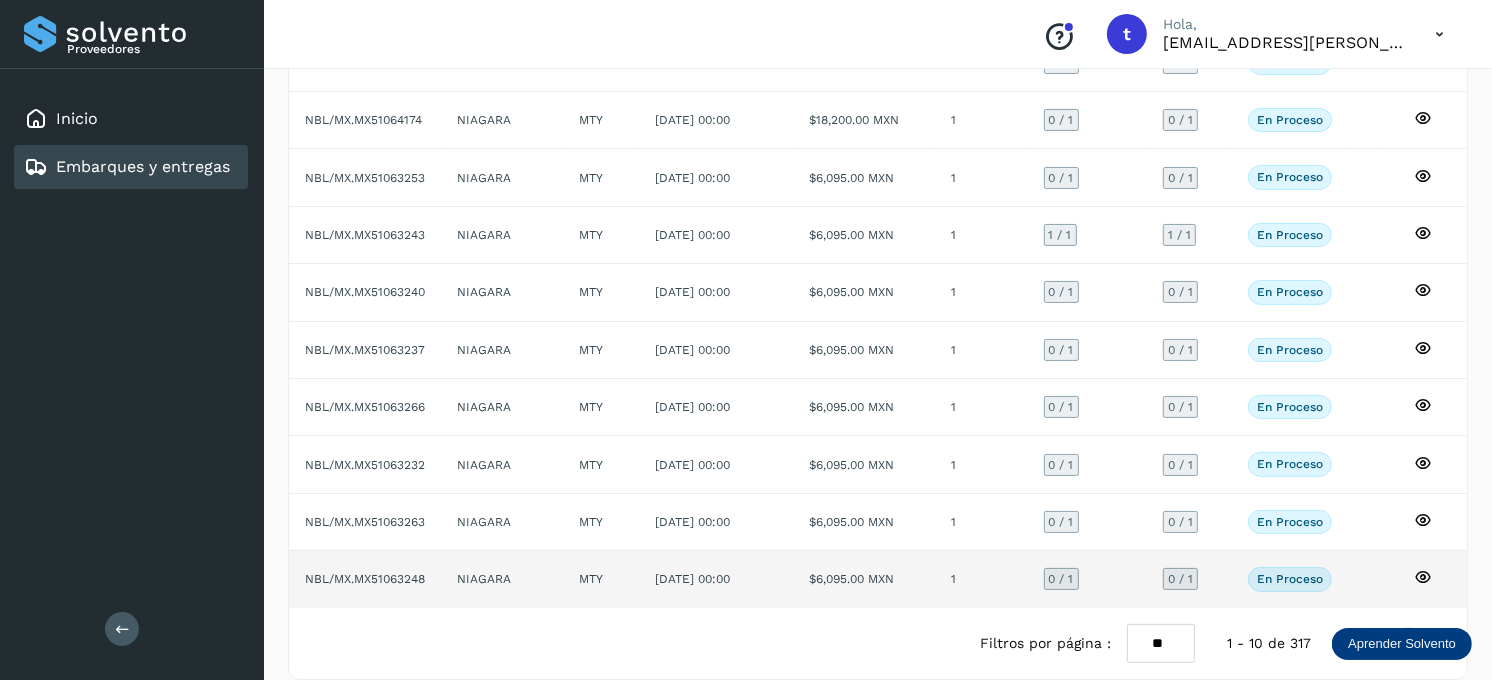 type 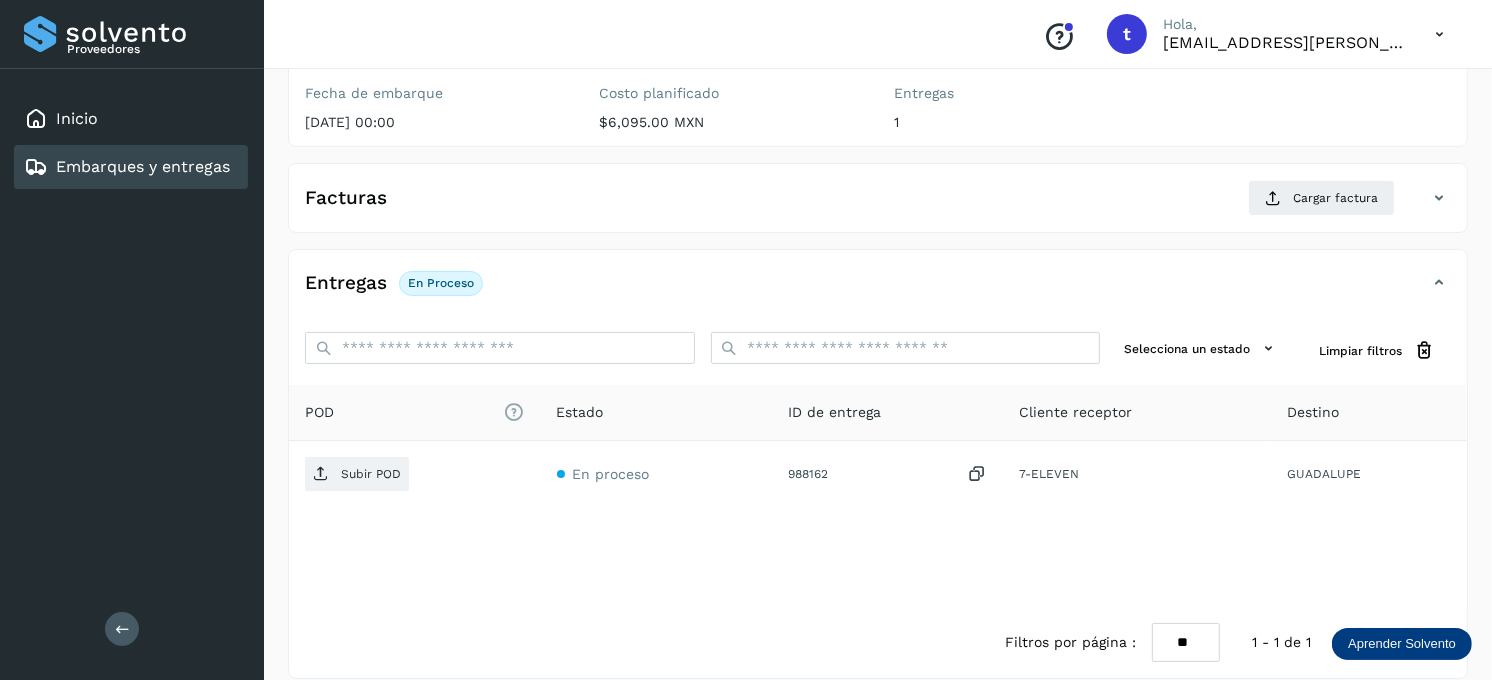 scroll, scrollTop: 270, scrollLeft: 0, axis: vertical 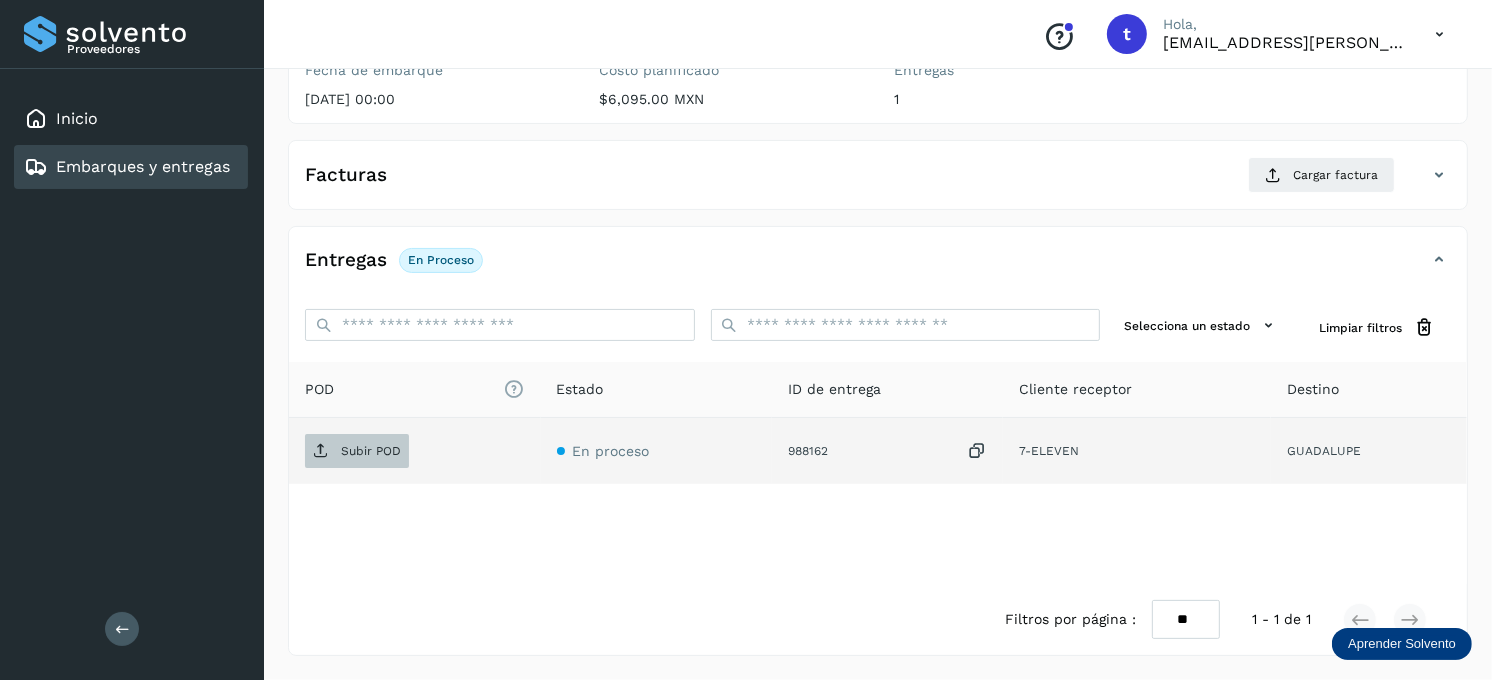 click on "Subir POD" at bounding box center [371, 451] 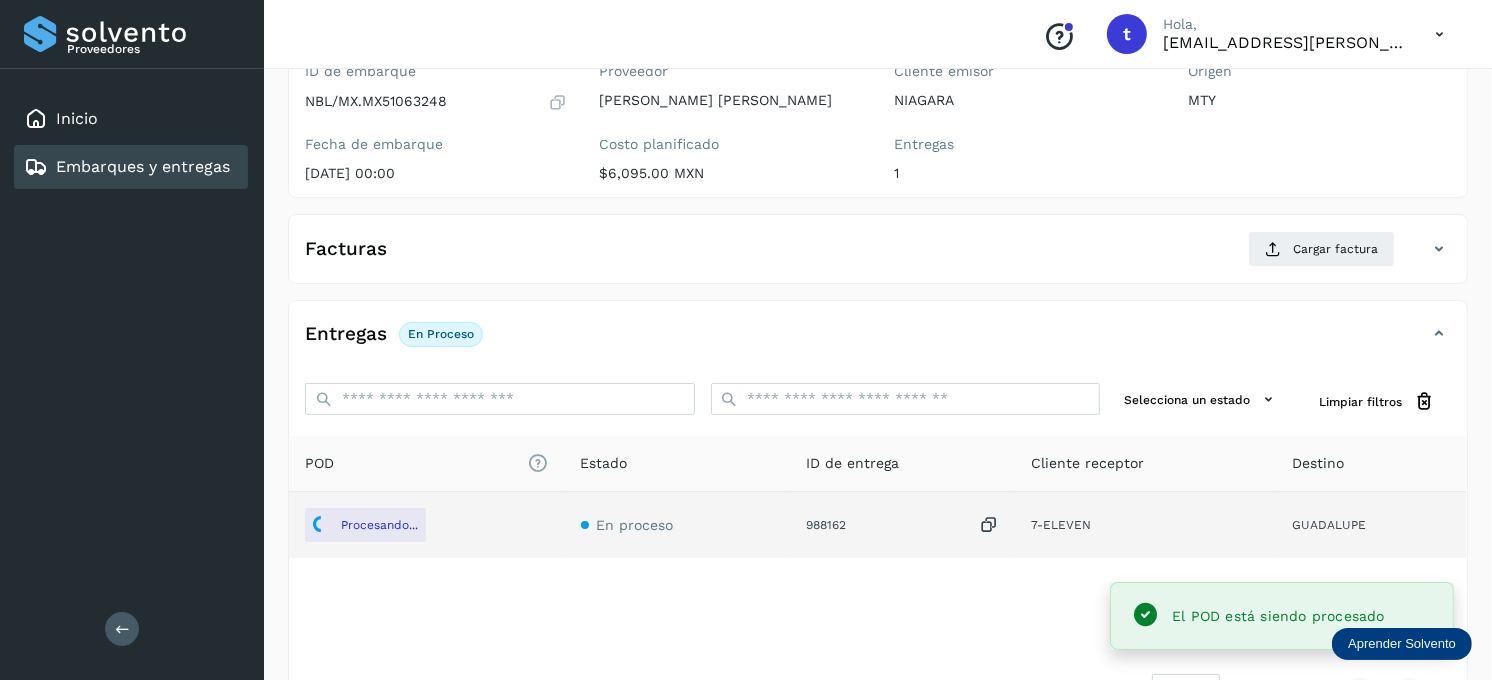scroll, scrollTop: 47, scrollLeft: 0, axis: vertical 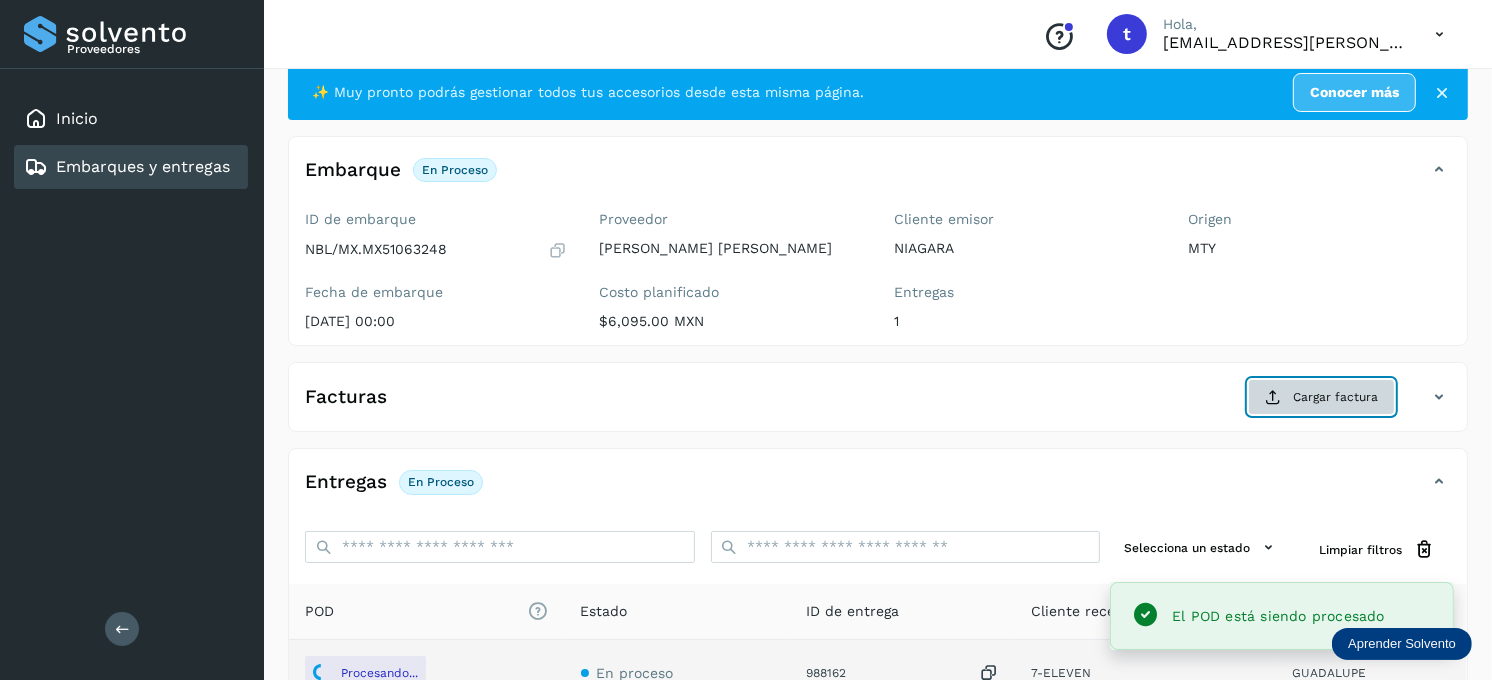 click on "Cargar factura" 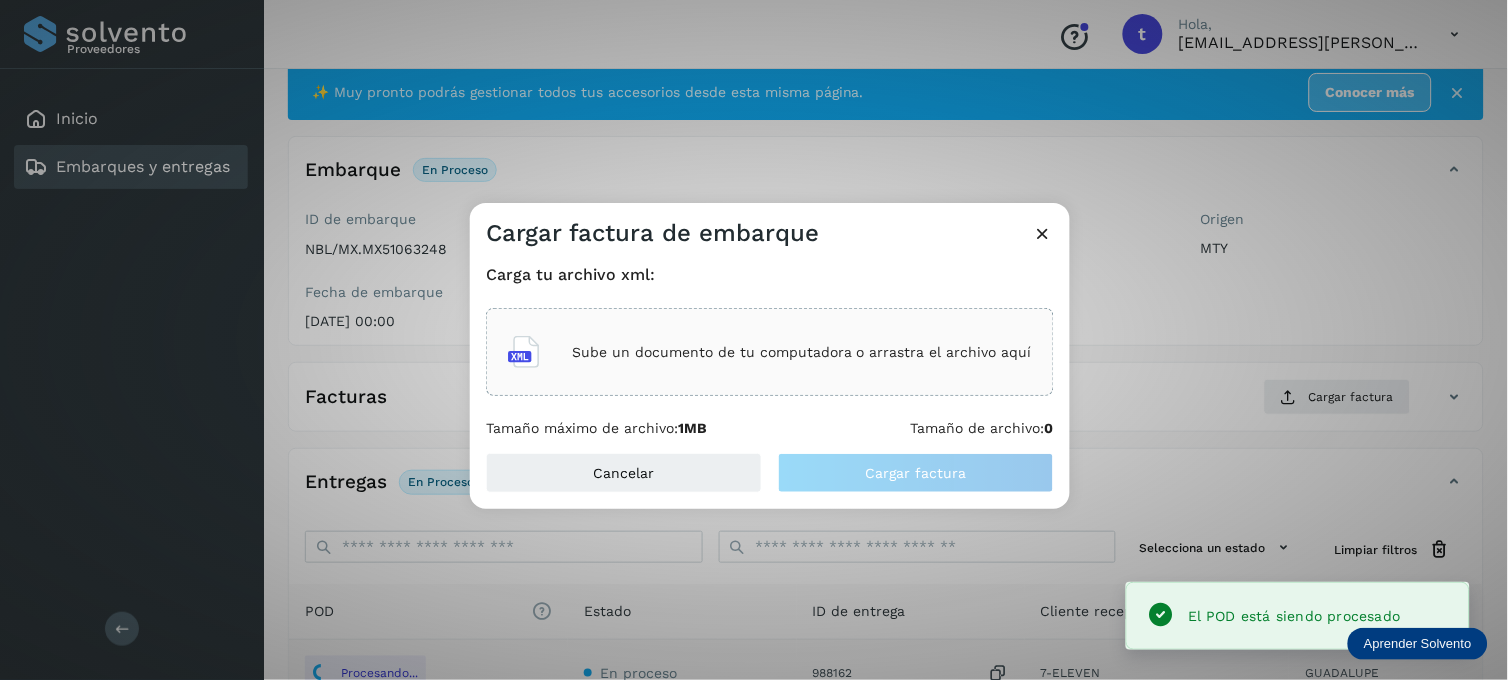 click on "Sube un documento de tu computadora o arrastra el archivo aquí" 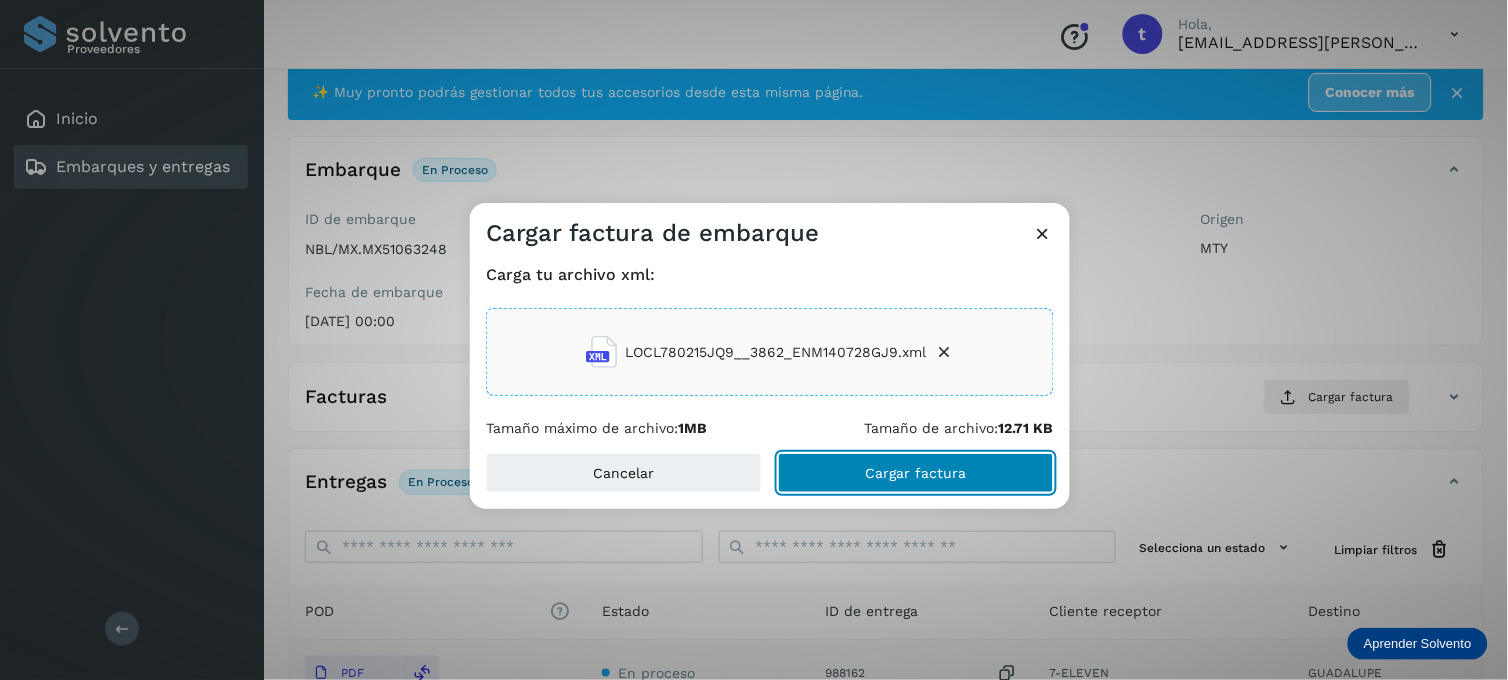 click on "Cargar factura" 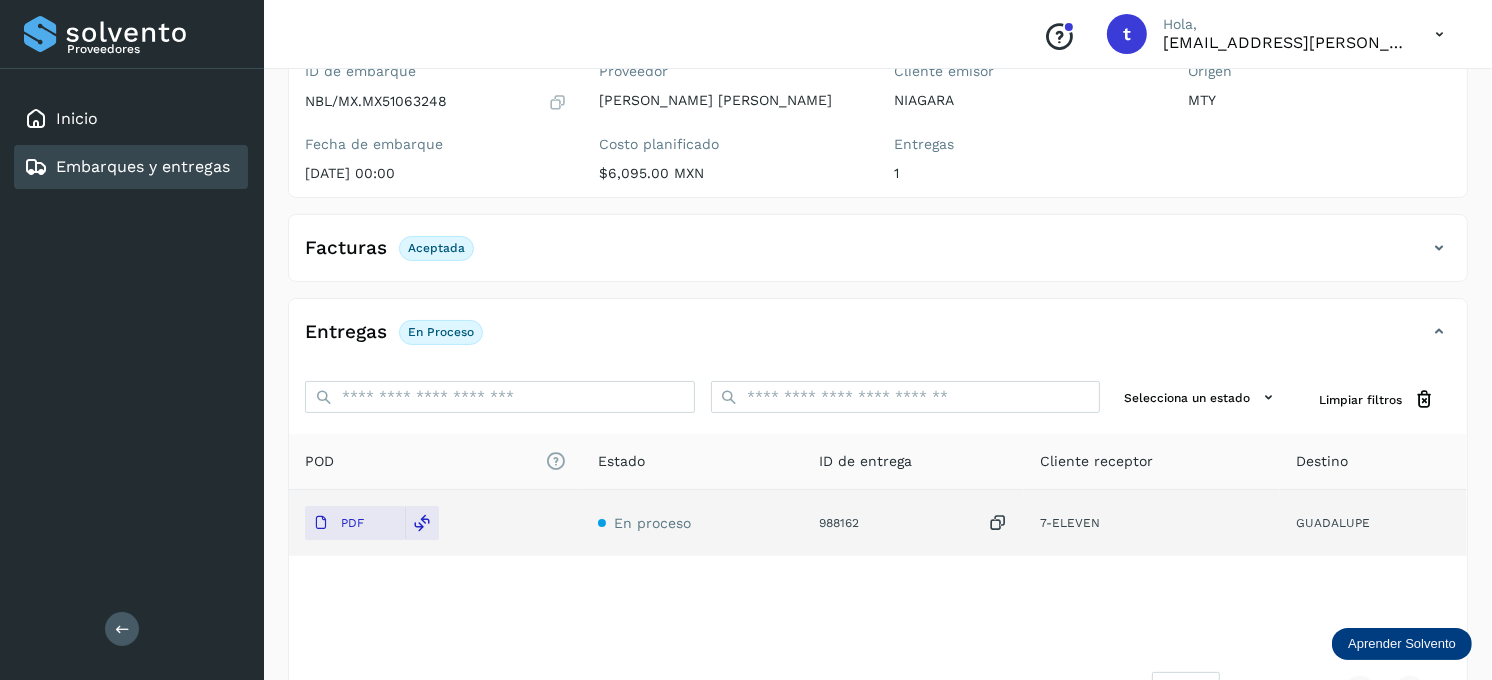 scroll, scrollTop: 156, scrollLeft: 0, axis: vertical 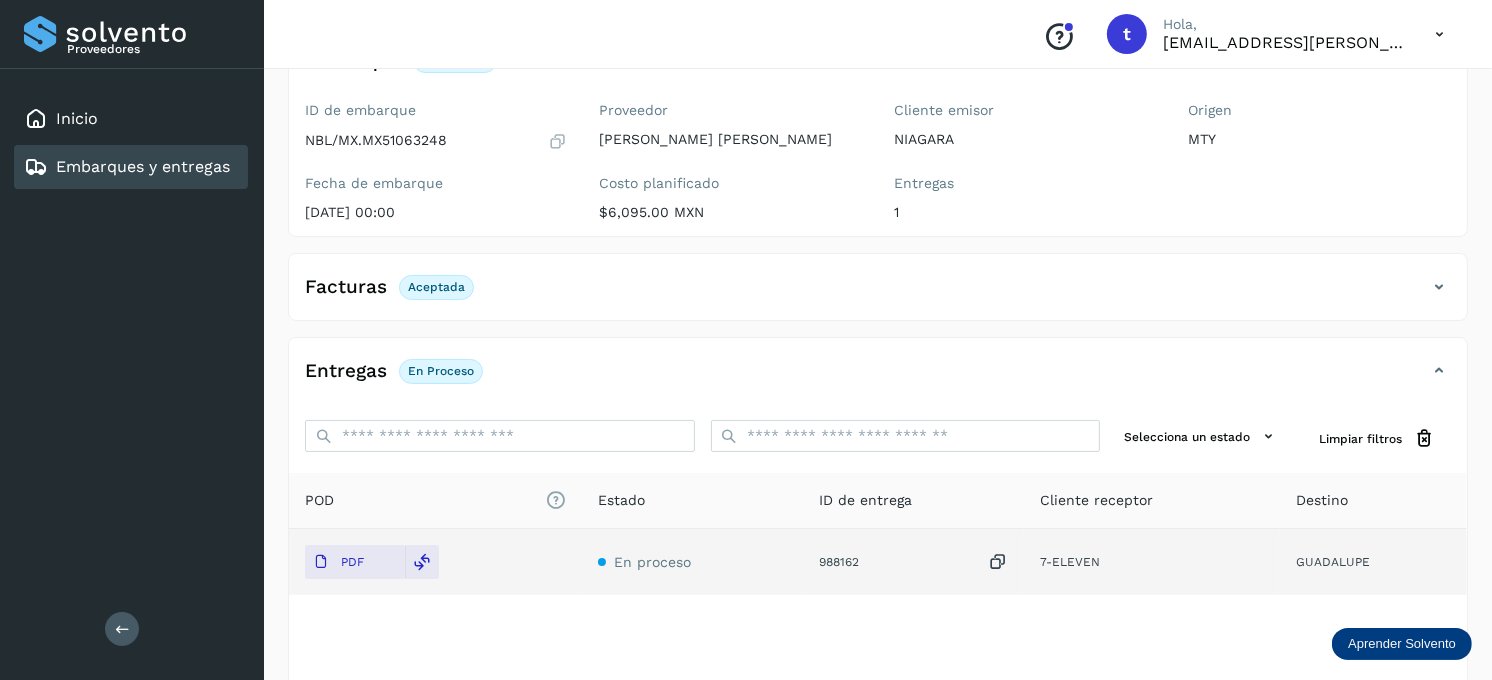 click on "Embarques y entregas" at bounding box center (143, 166) 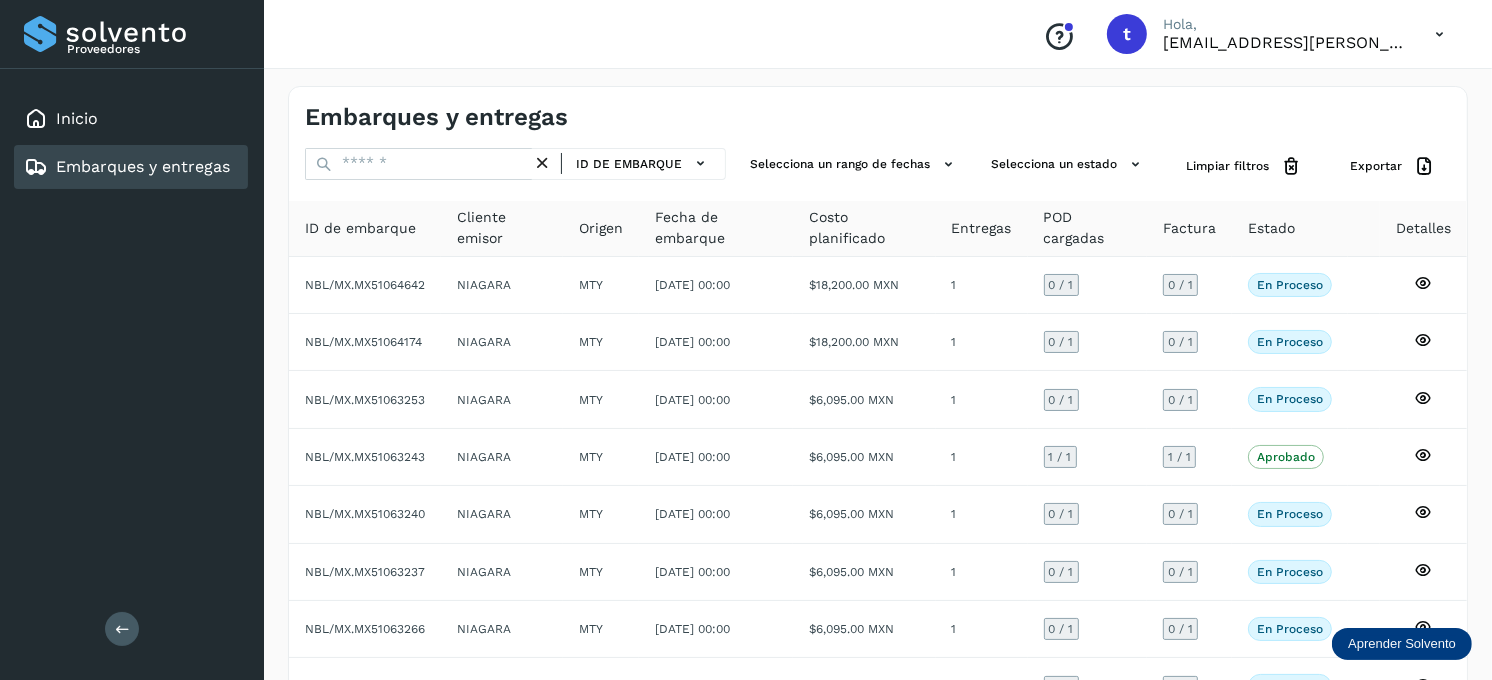 click on "Embarques y entregas" at bounding box center (143, 166) 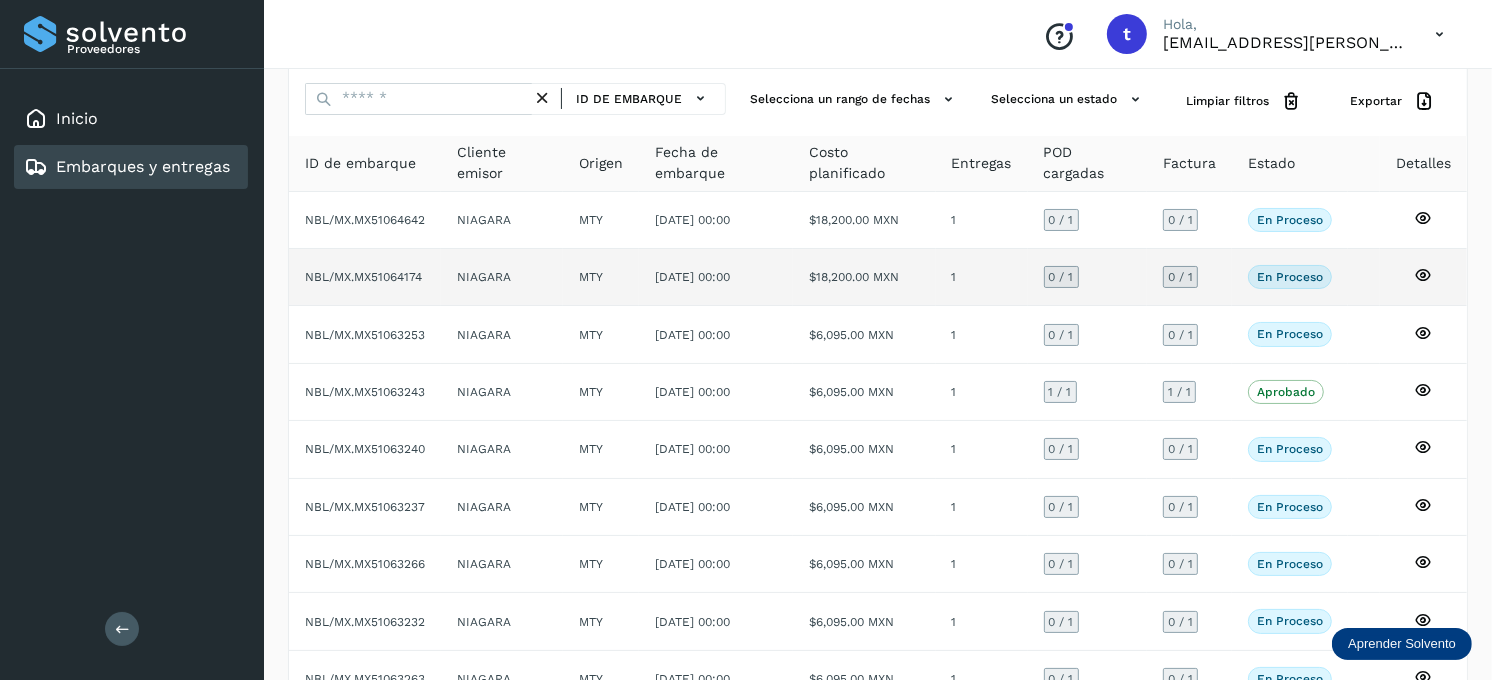 scroll, scrollTop: 26, scrollLeft: 0, axis: vertical 